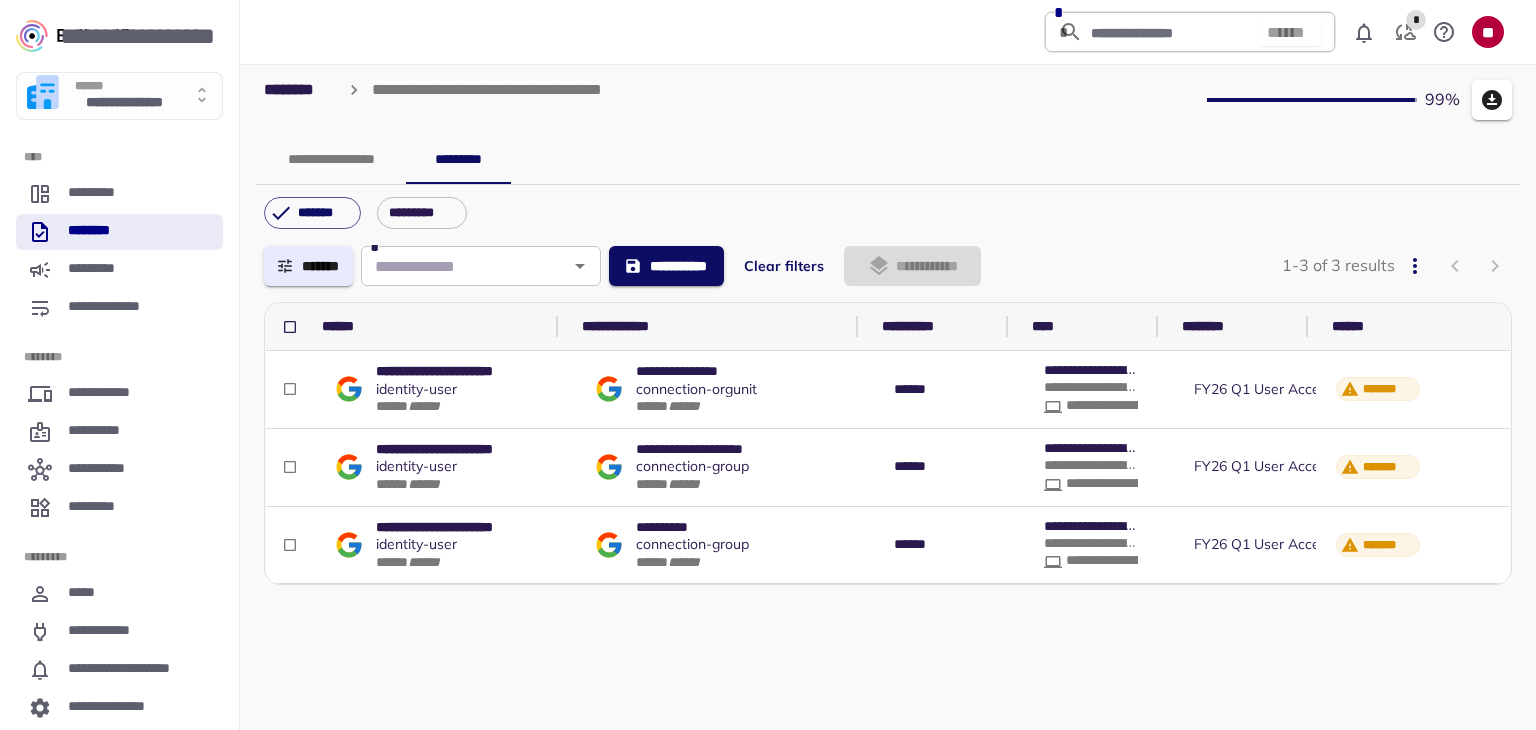scroll, scrollTop: 0, scrollLeft: 0, axis: both 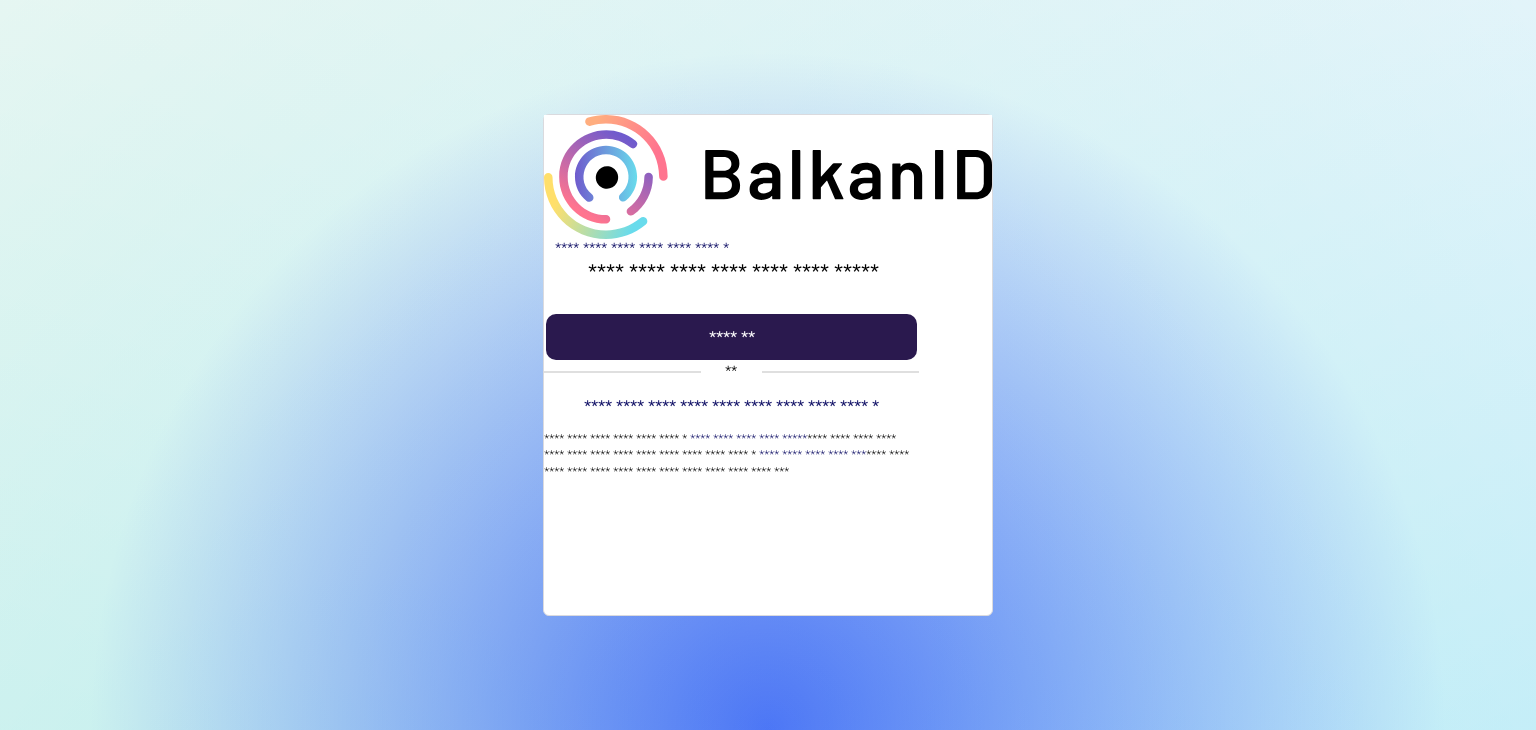 click at bounding box center [731, 337] 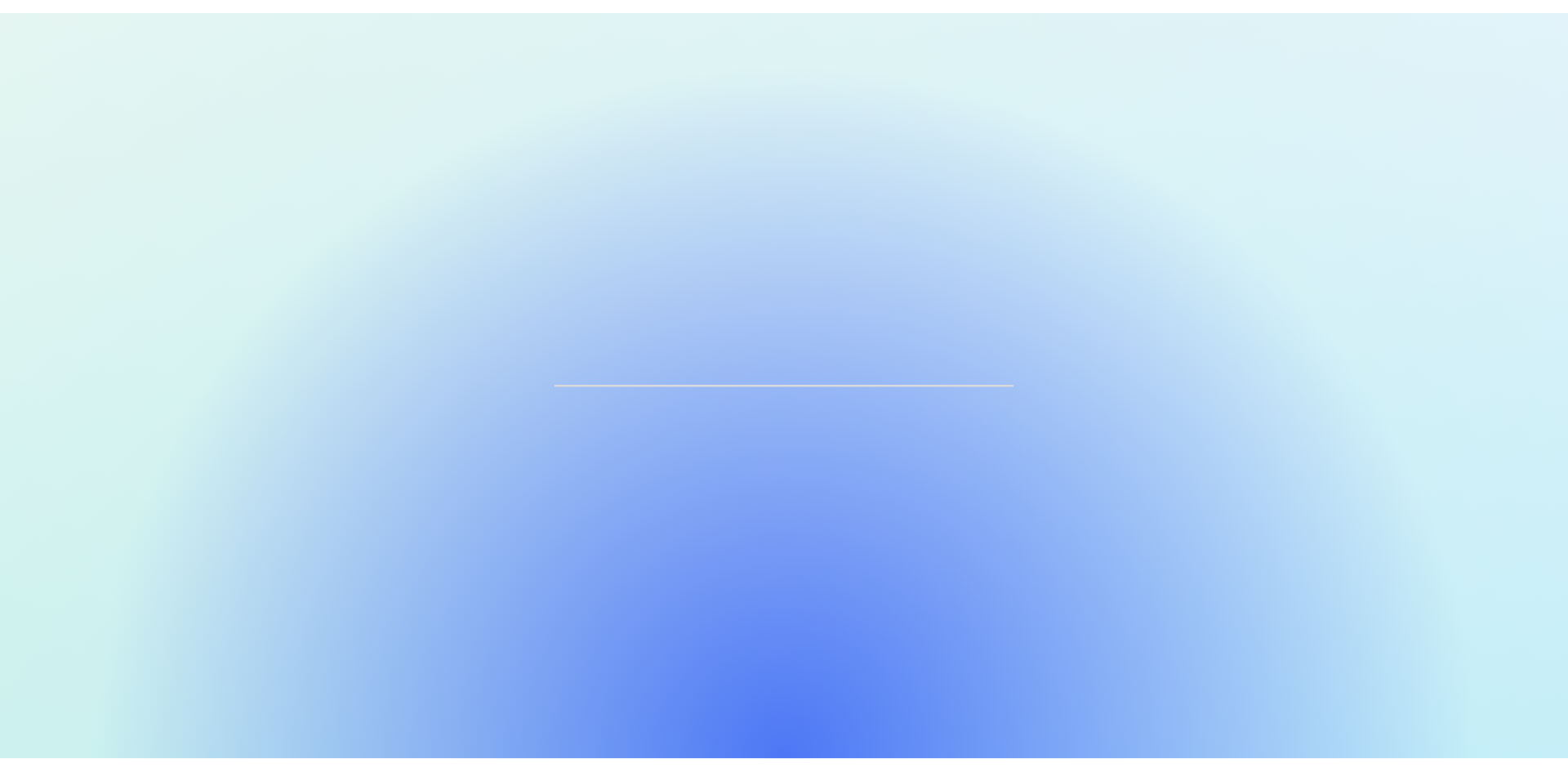 scroll, scrollTop: 0, scrollLeft: 0, axis: both 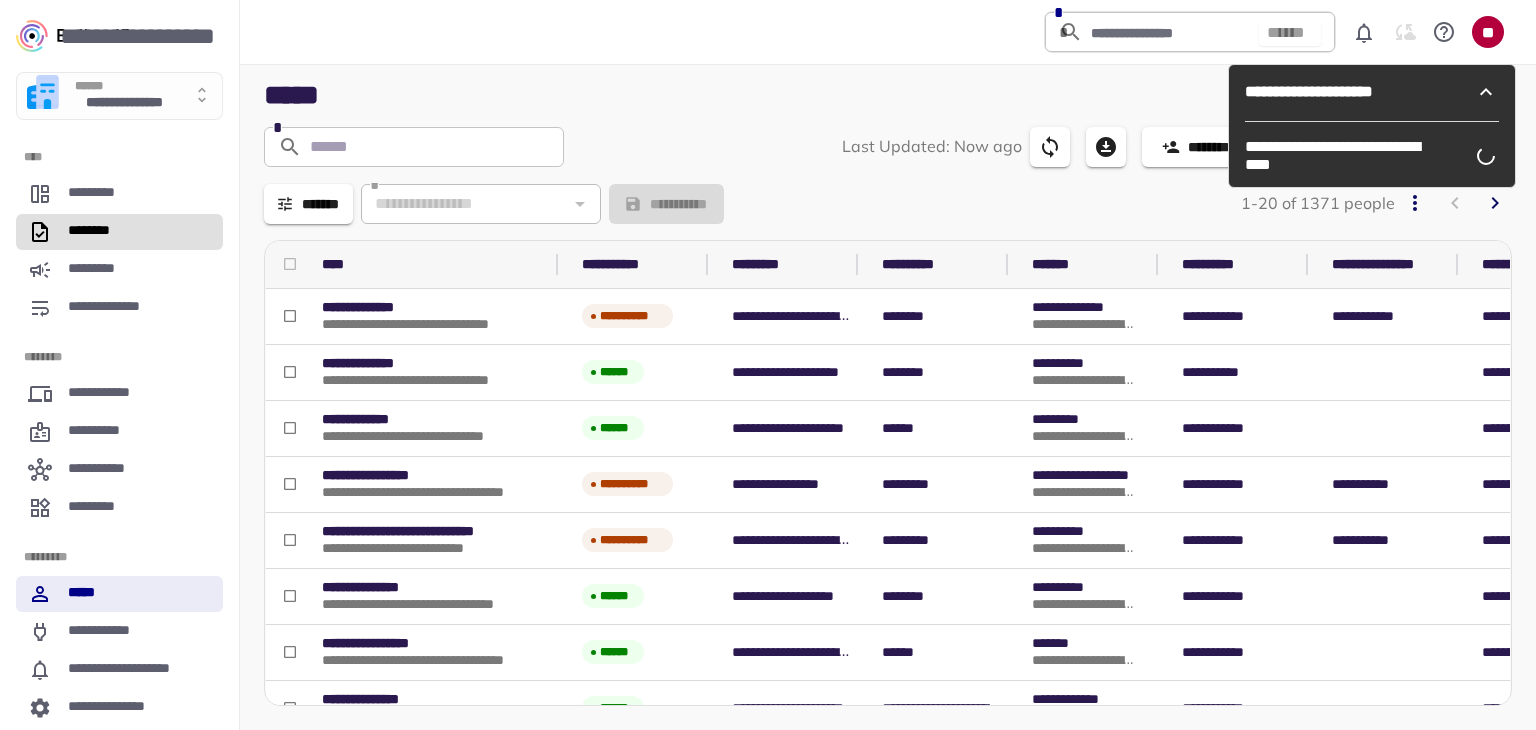click on "********" at bounding box center [119, 232] 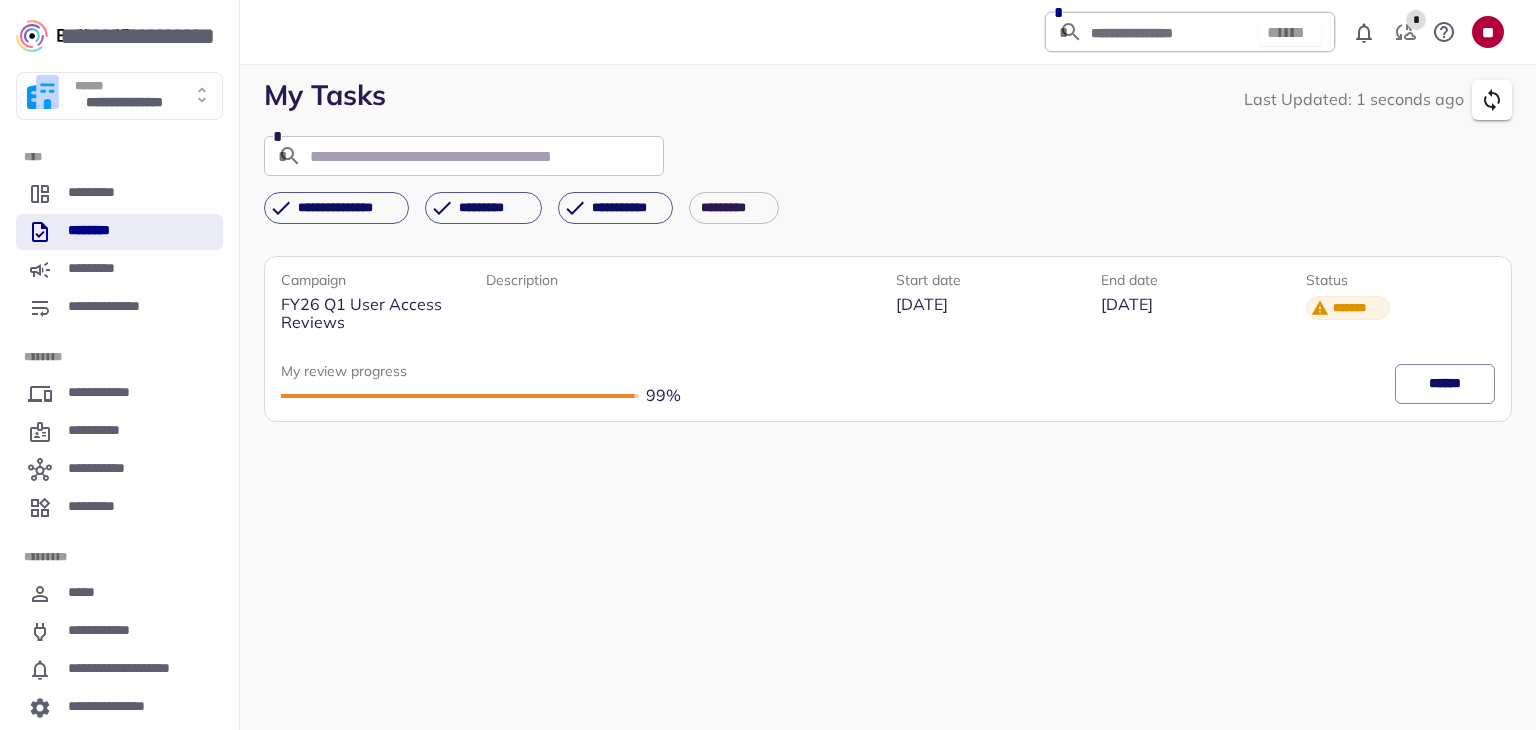 click on "******" at bounding box center [1445, 384] 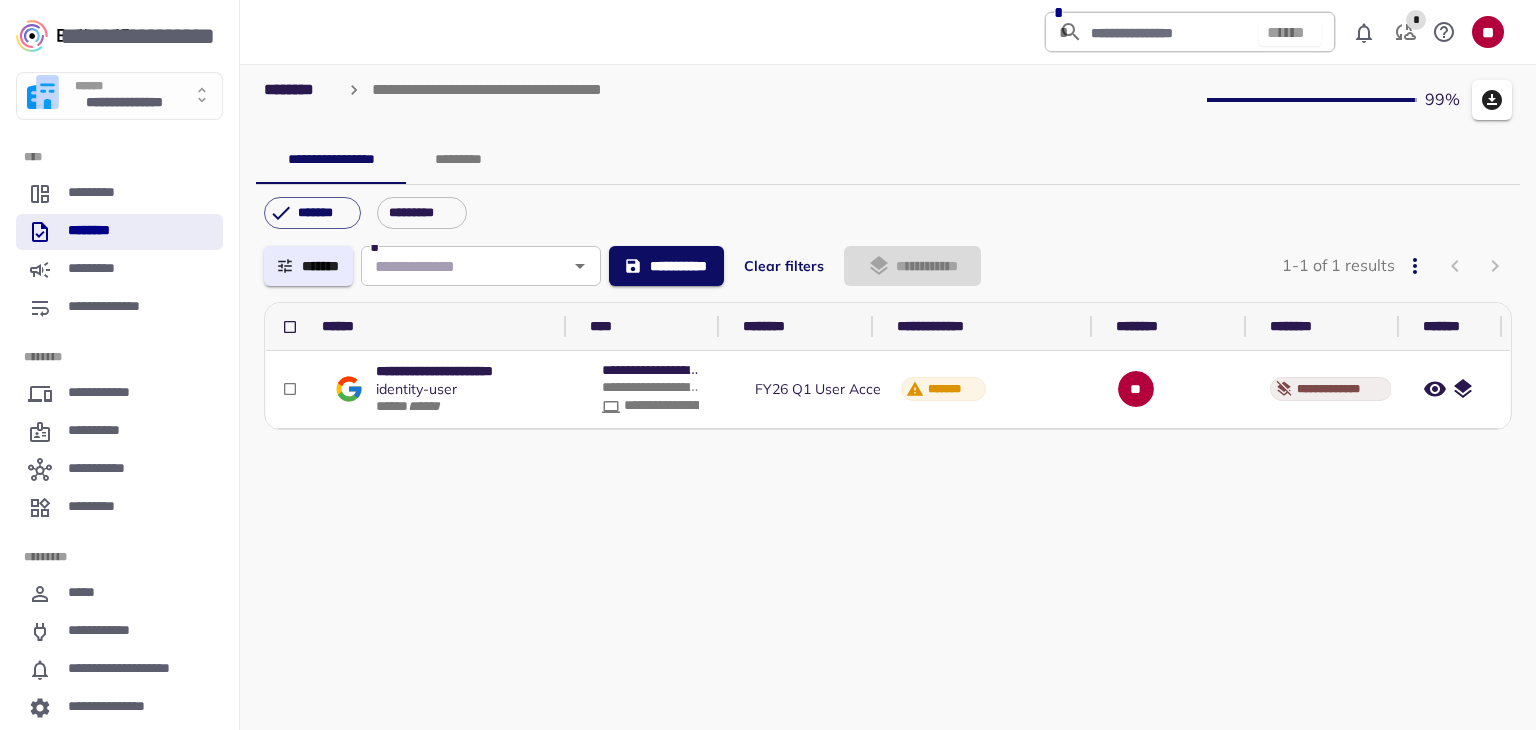 click on "*********" at bounding box center (458, 160) 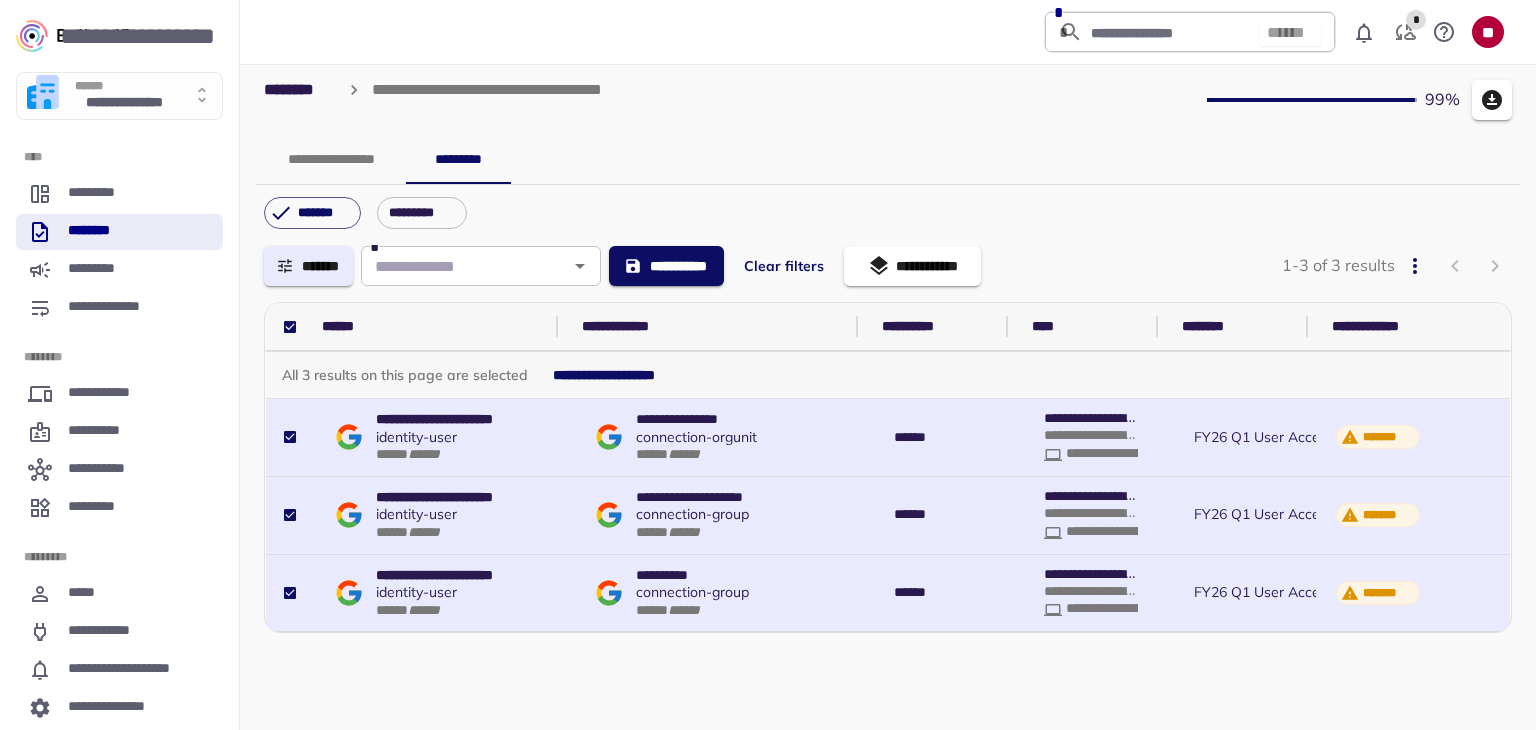 click on "**********" at bounding box center [912, 266] 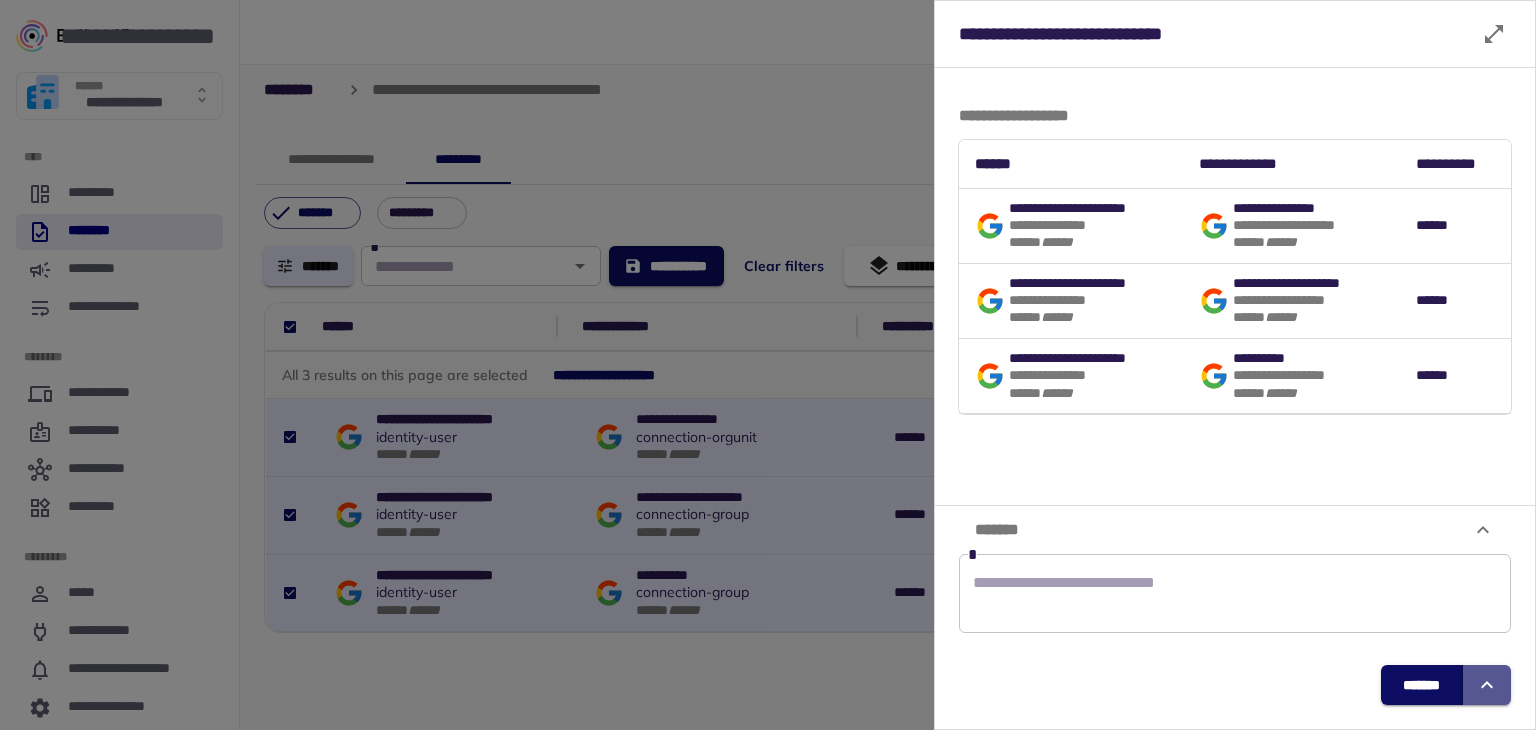 click 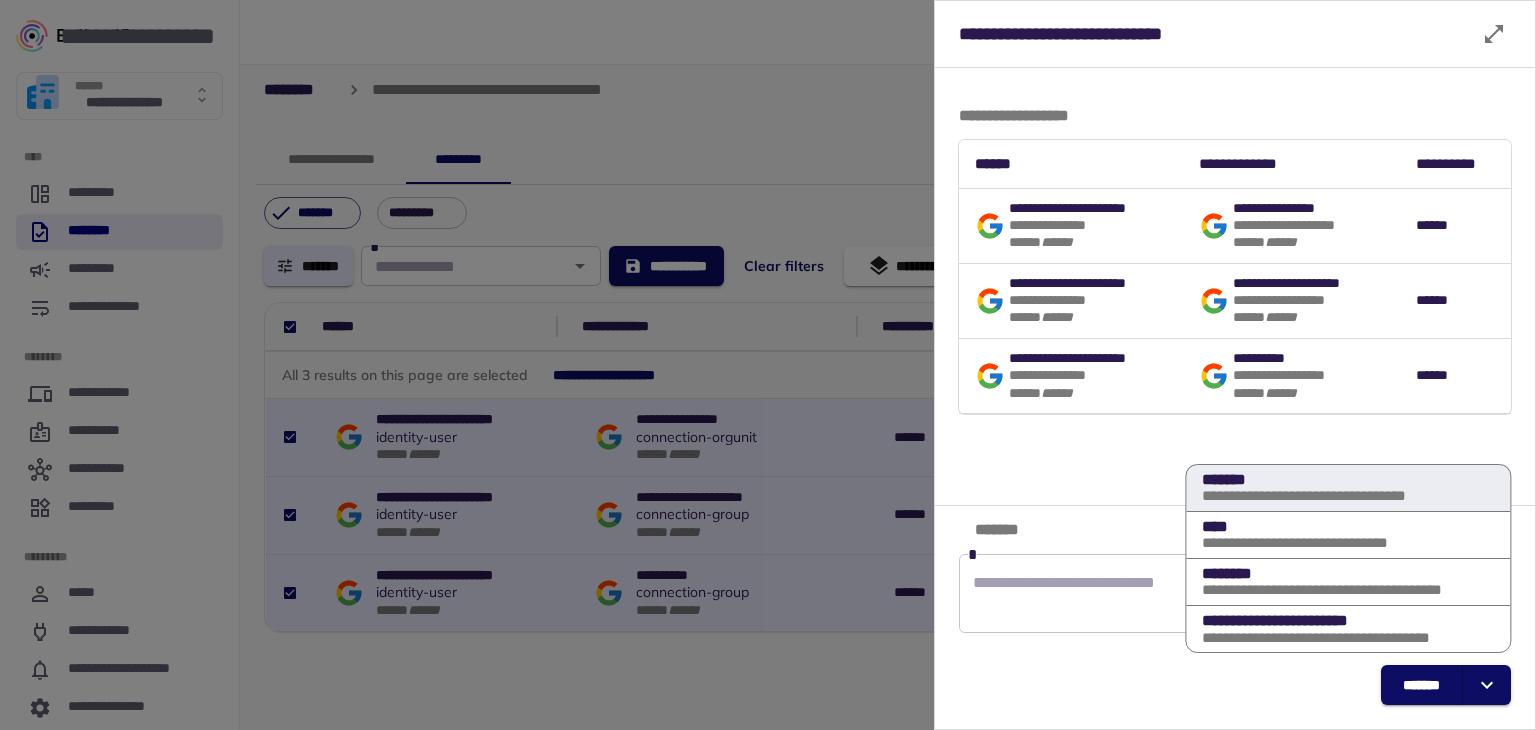 click on "**********" at bounding box center (1322, 496) 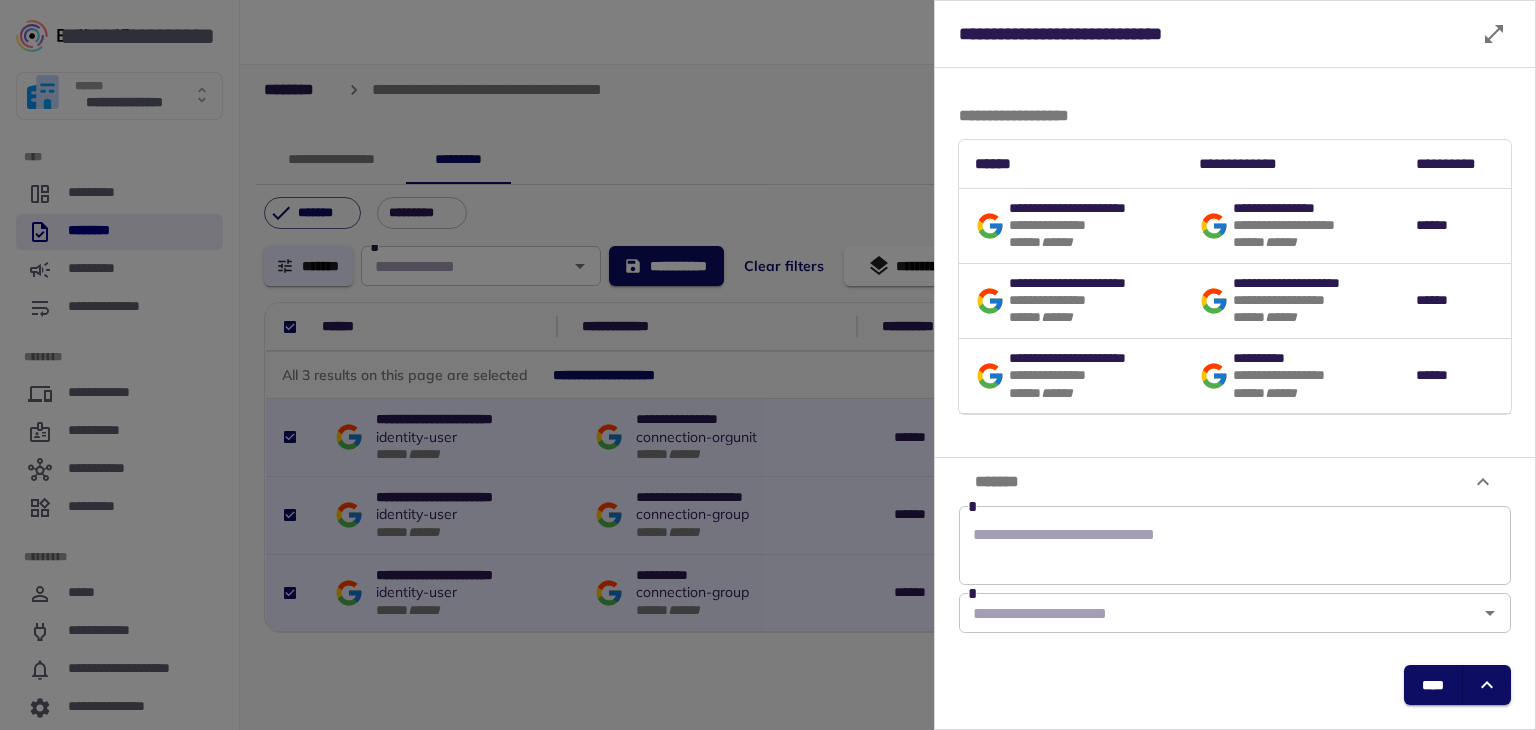 click at bounding box center [1235, 546] 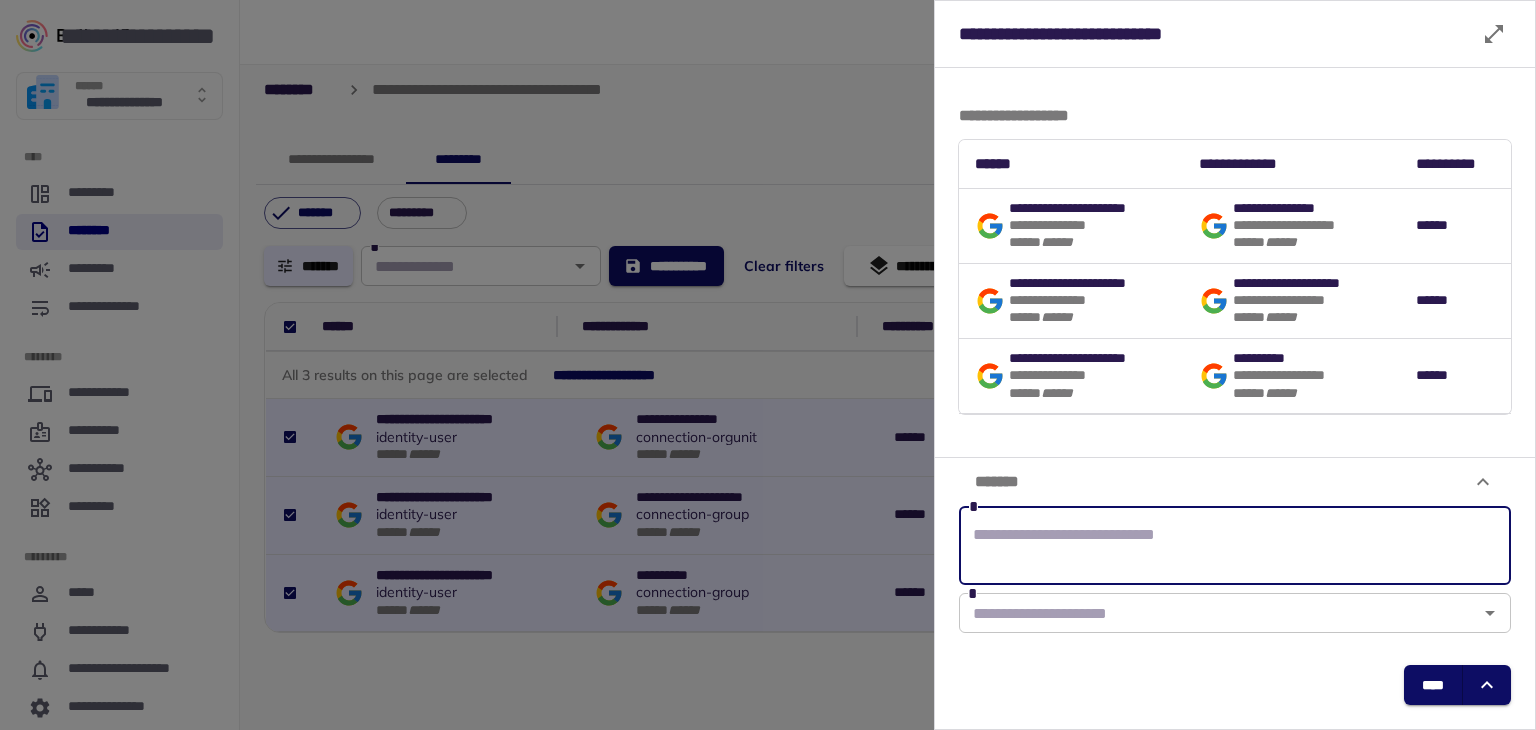 paste on "**********" 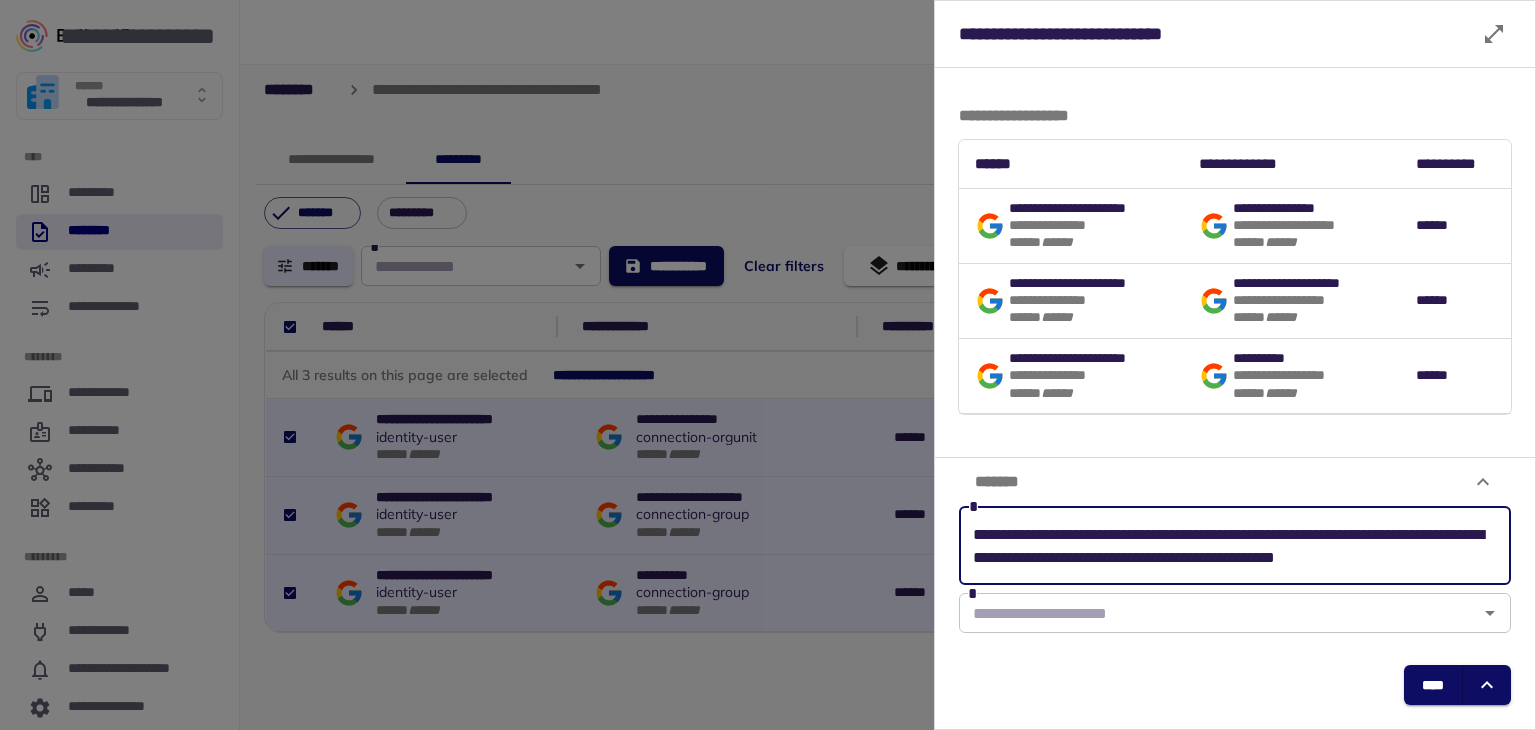type on "**********" 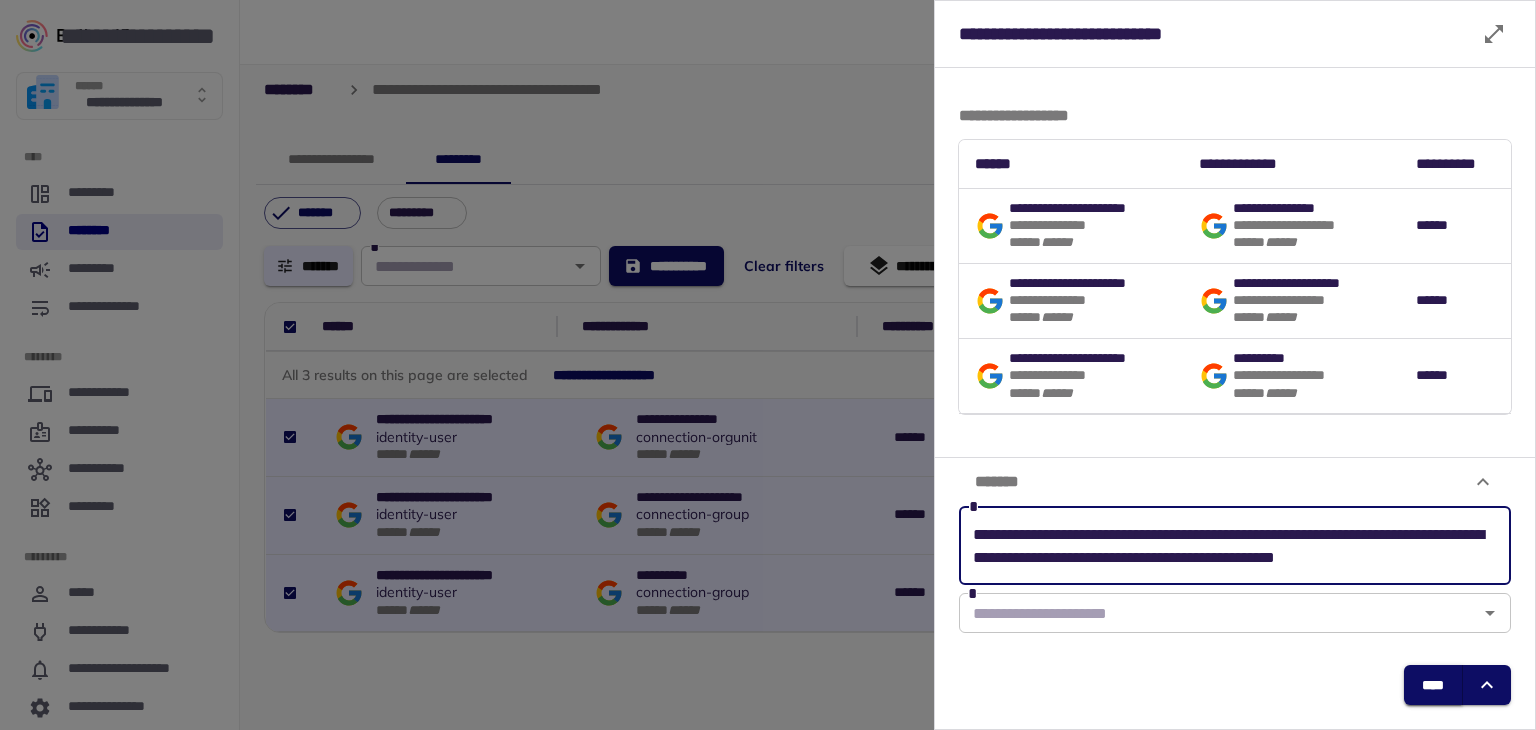 click on "****" at bounding box center (1433, 685) 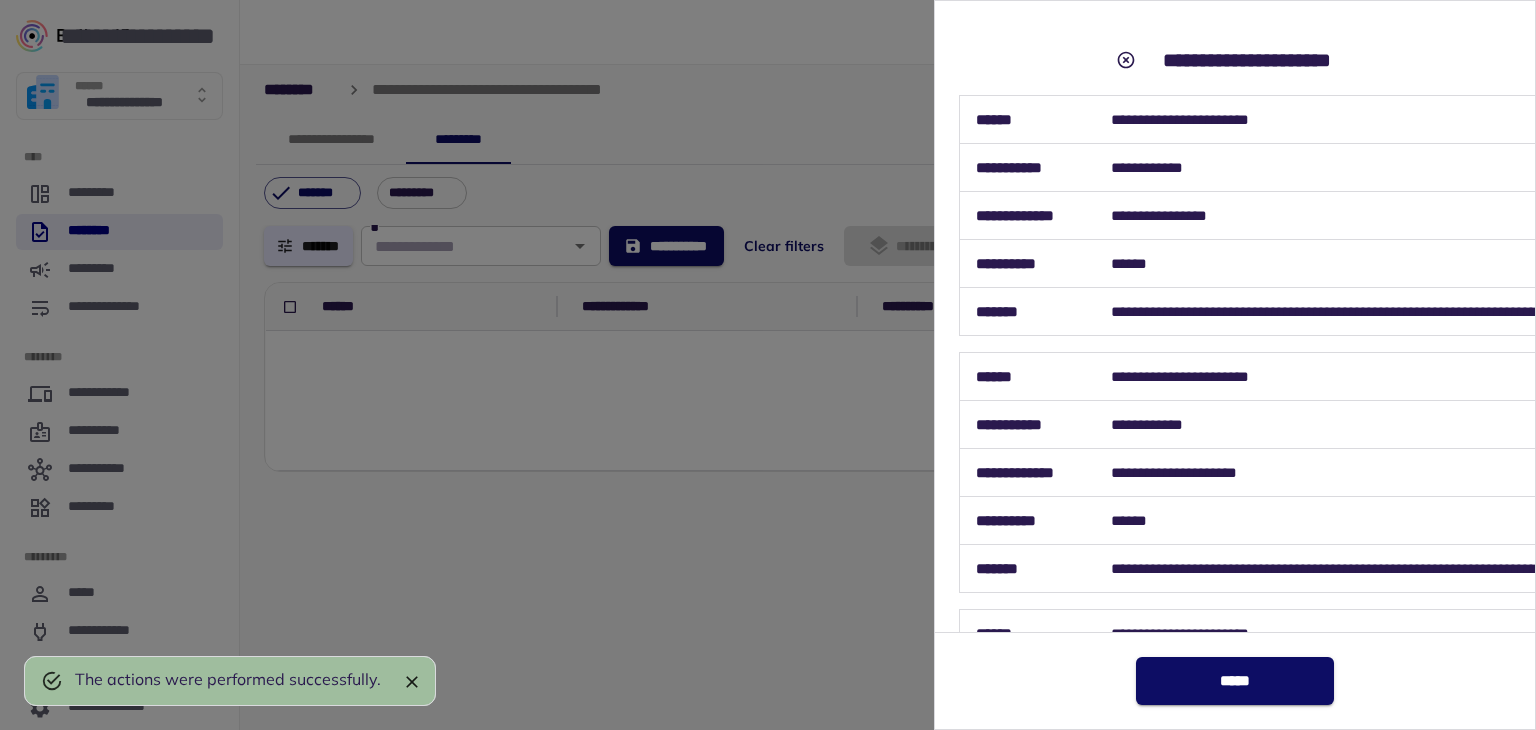 click on "*****" at bounding box center [1235, 681] 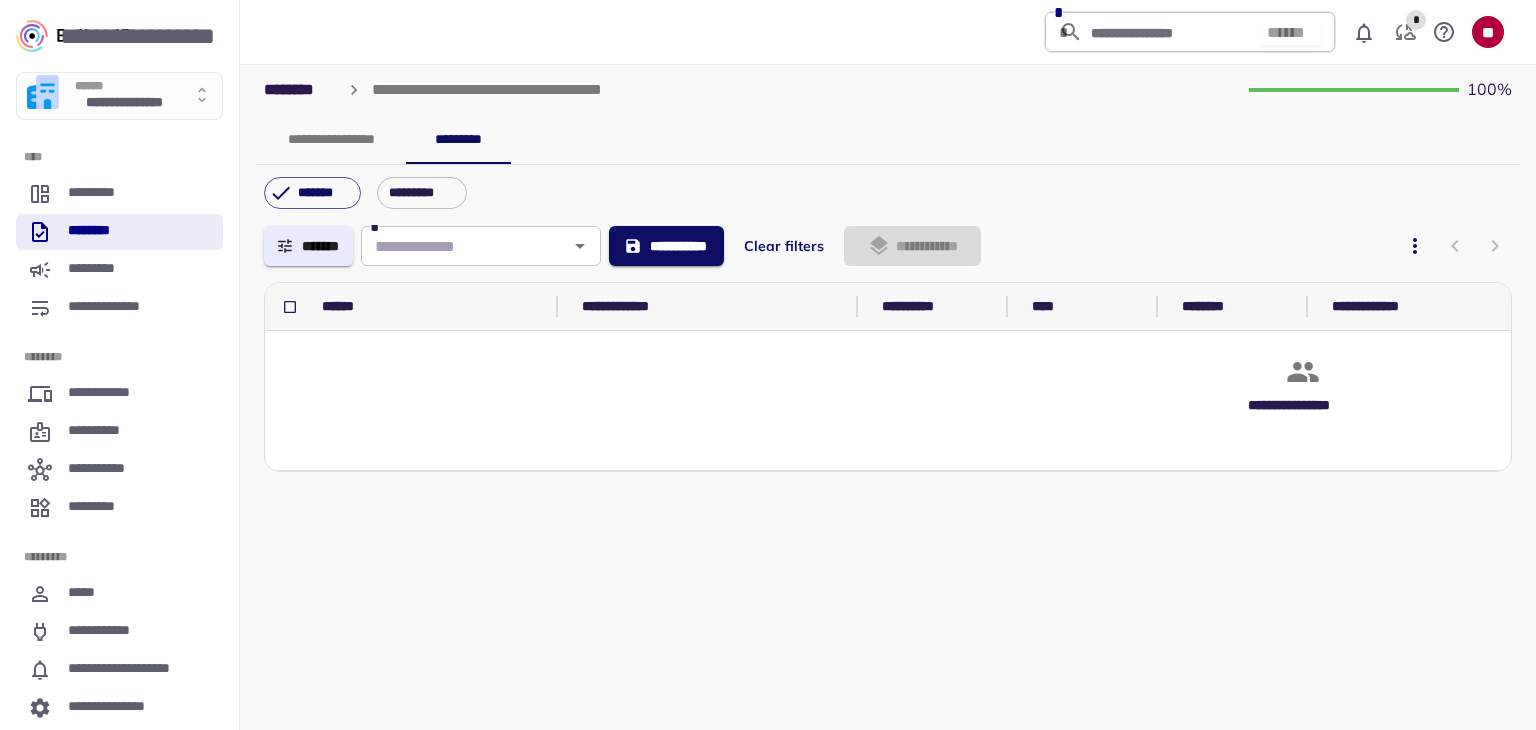 click on "**********" at bounding box center [888, 469] 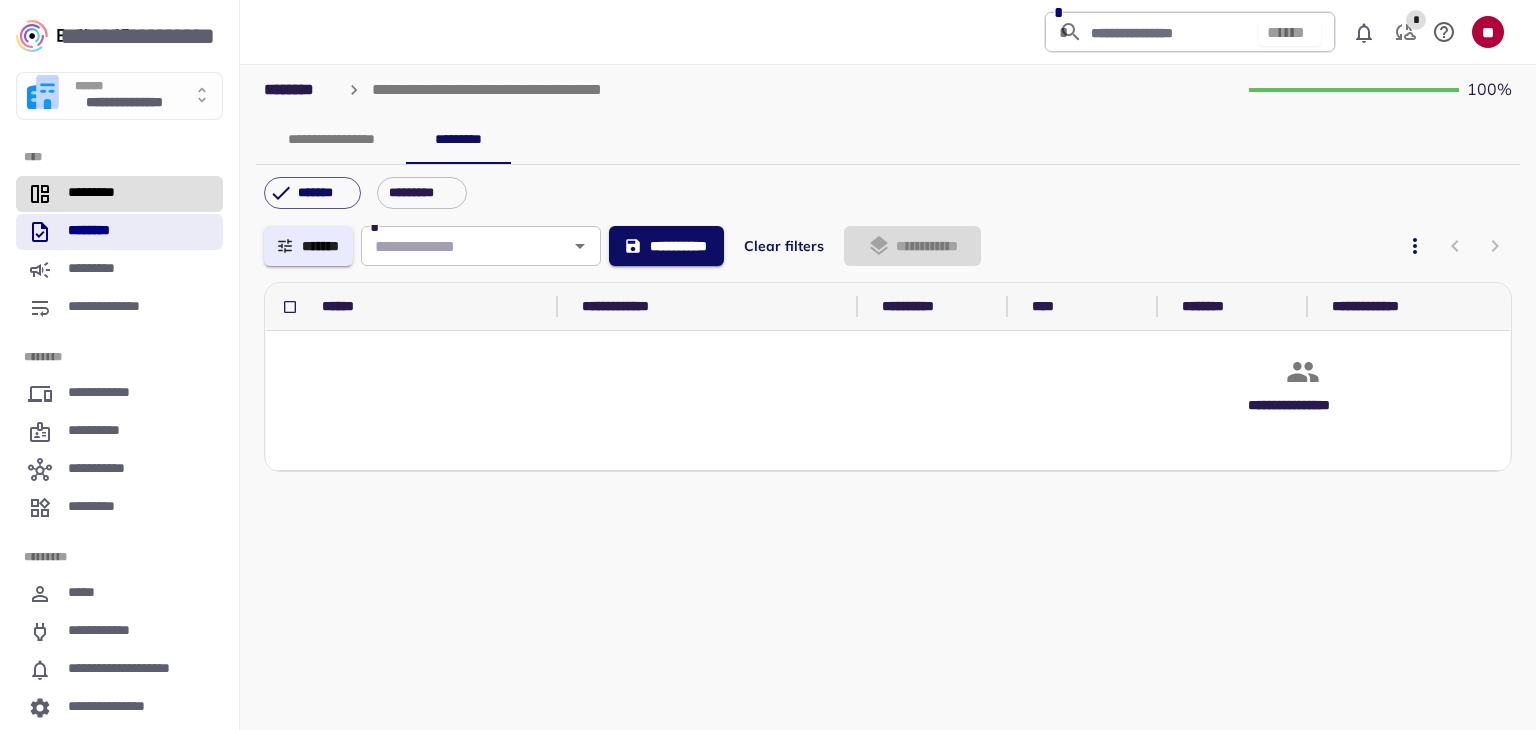 click on "*********" at bounding box center (103, 194) 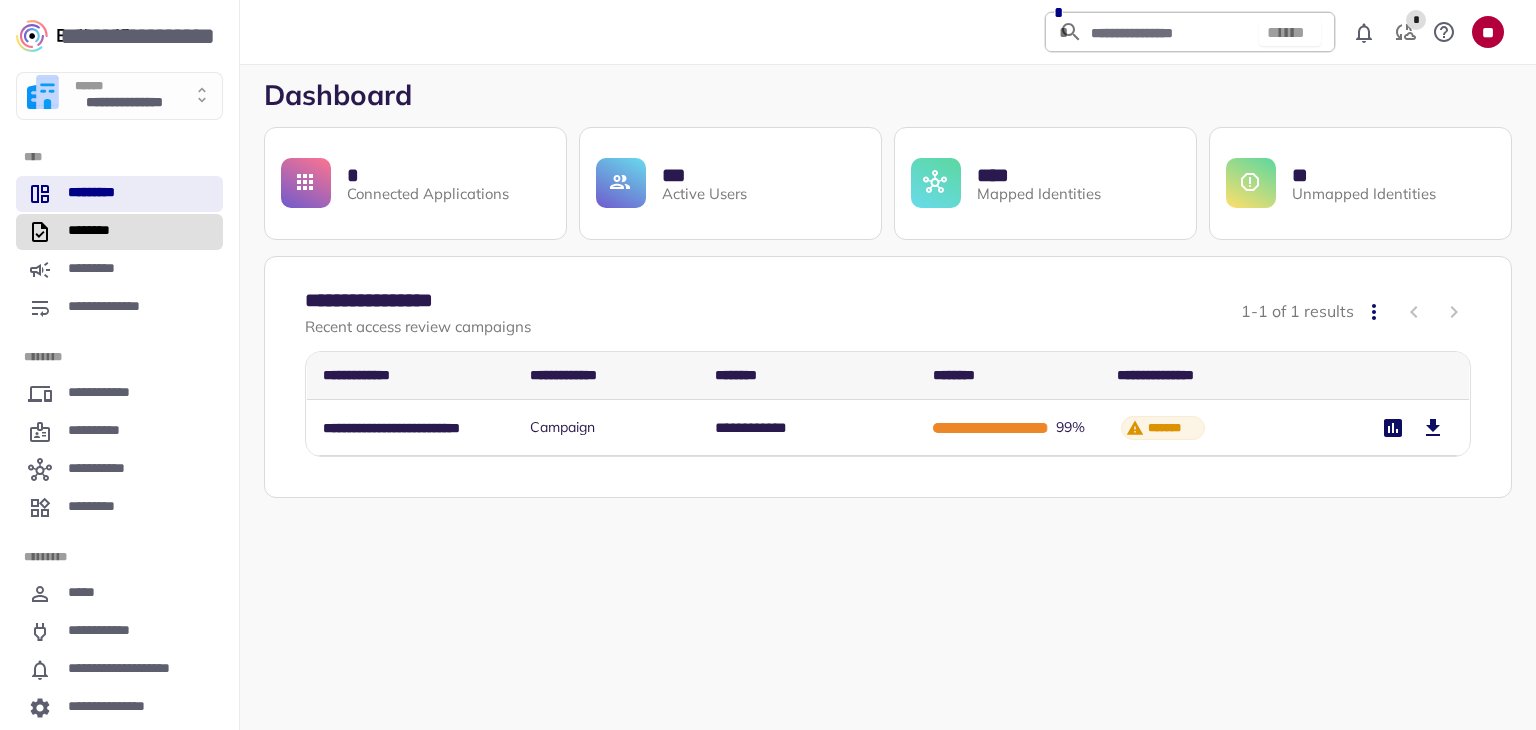 click on "********" at bounding box center [96, 232] 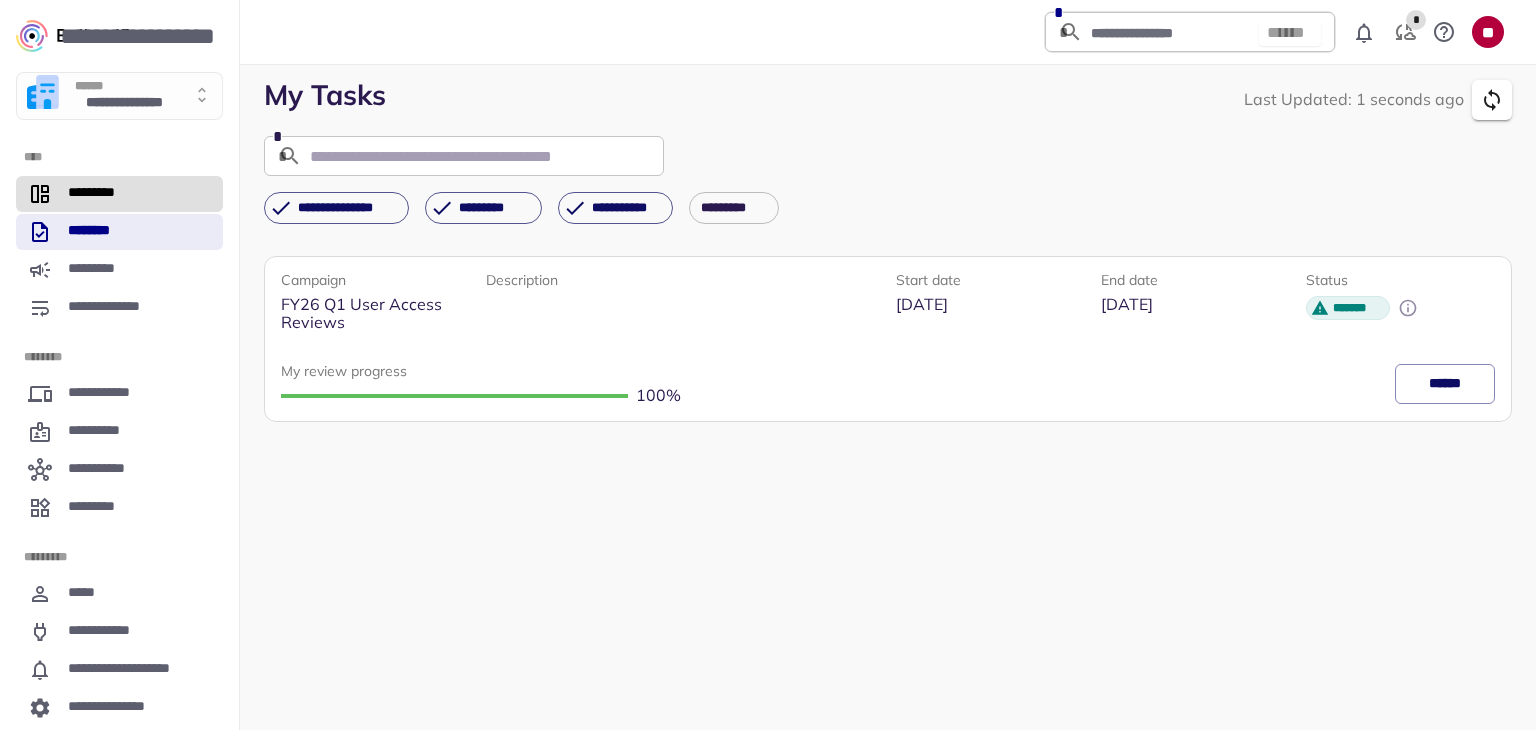 click on "*********" at bounding box center (119, 194) 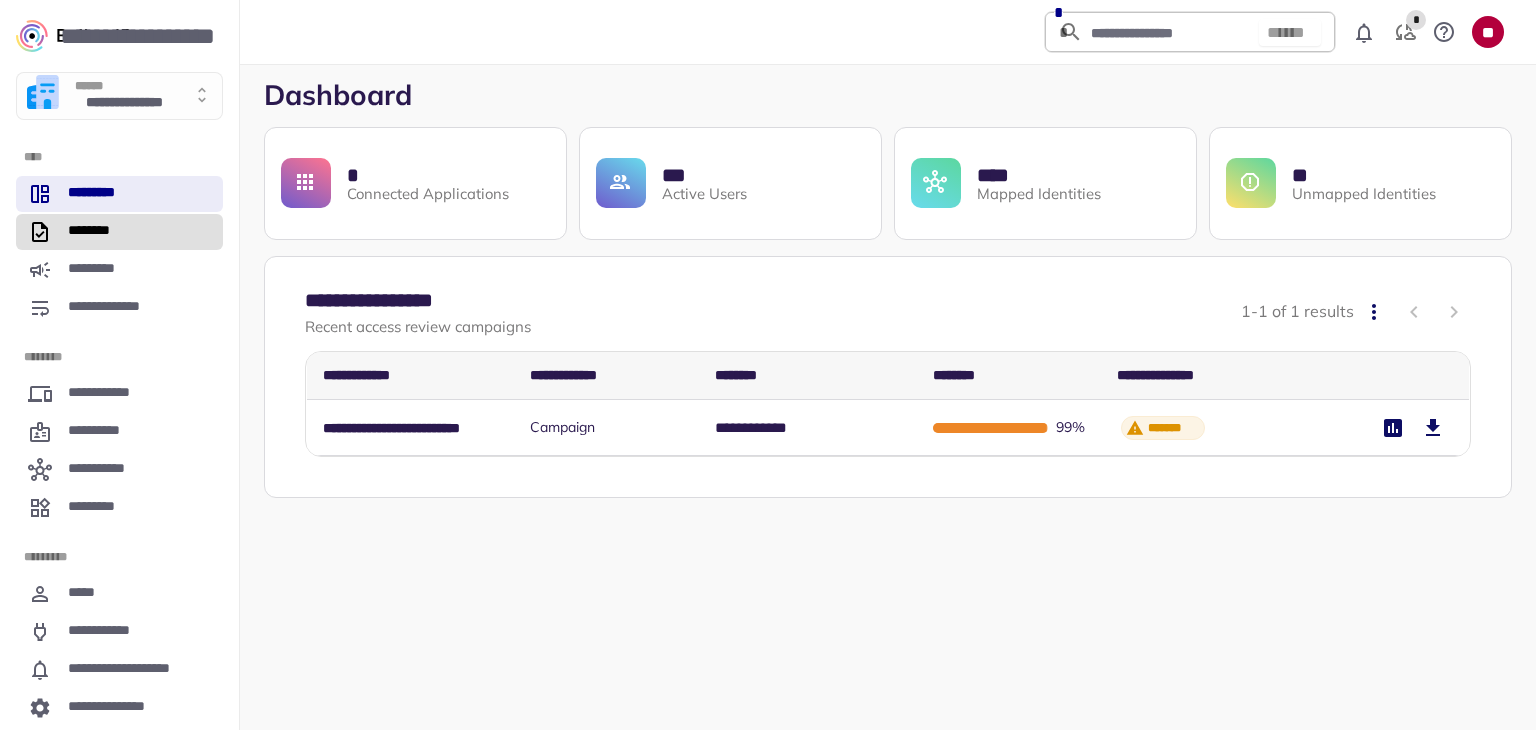 click on "********" at bounding box center [119, 232] 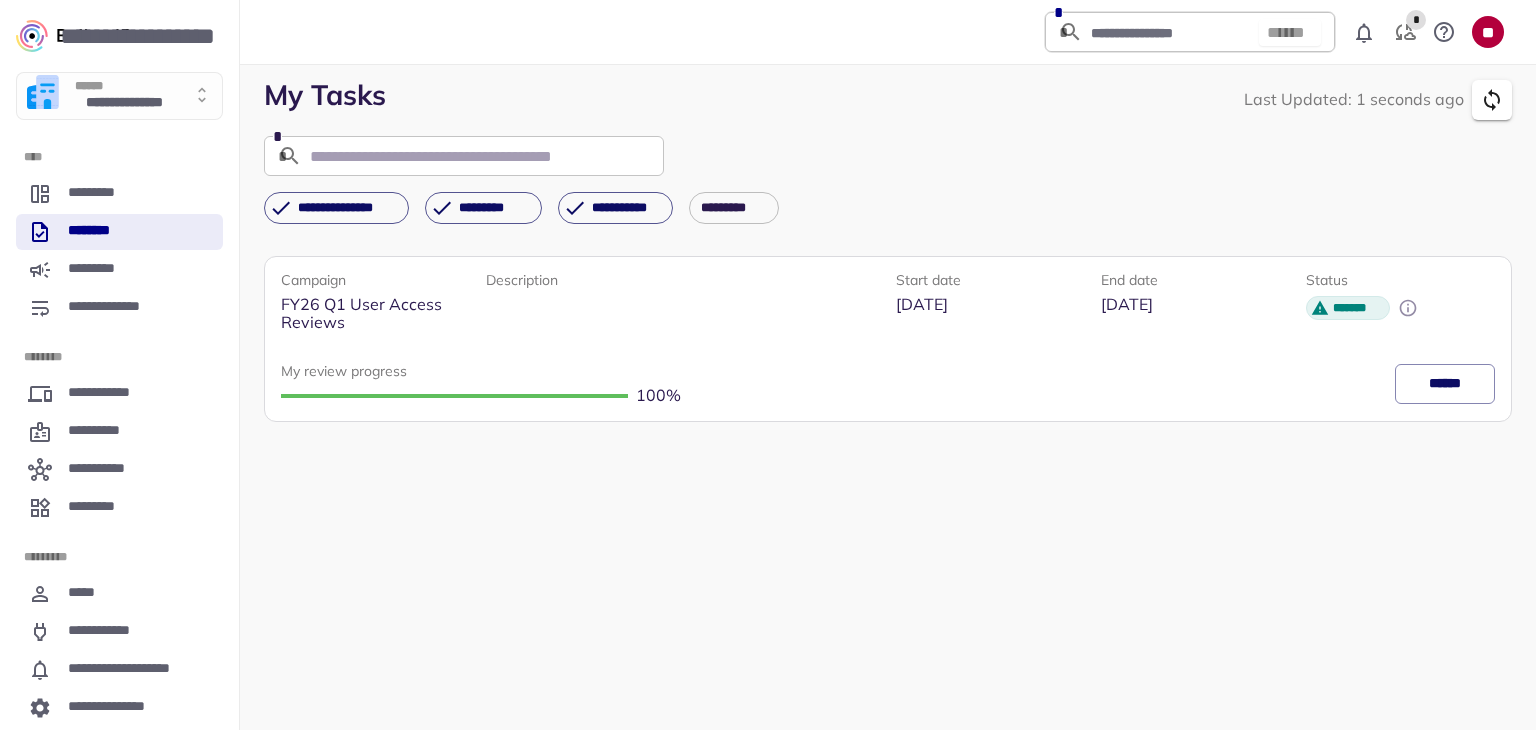 click on "Campaign FY26 Q1 User Access Reviews Description Start date Jun 24, 2025 End date Jun 30, 2025 Status ******* My review progress 100 % ******" at bounding box center [888, 485] 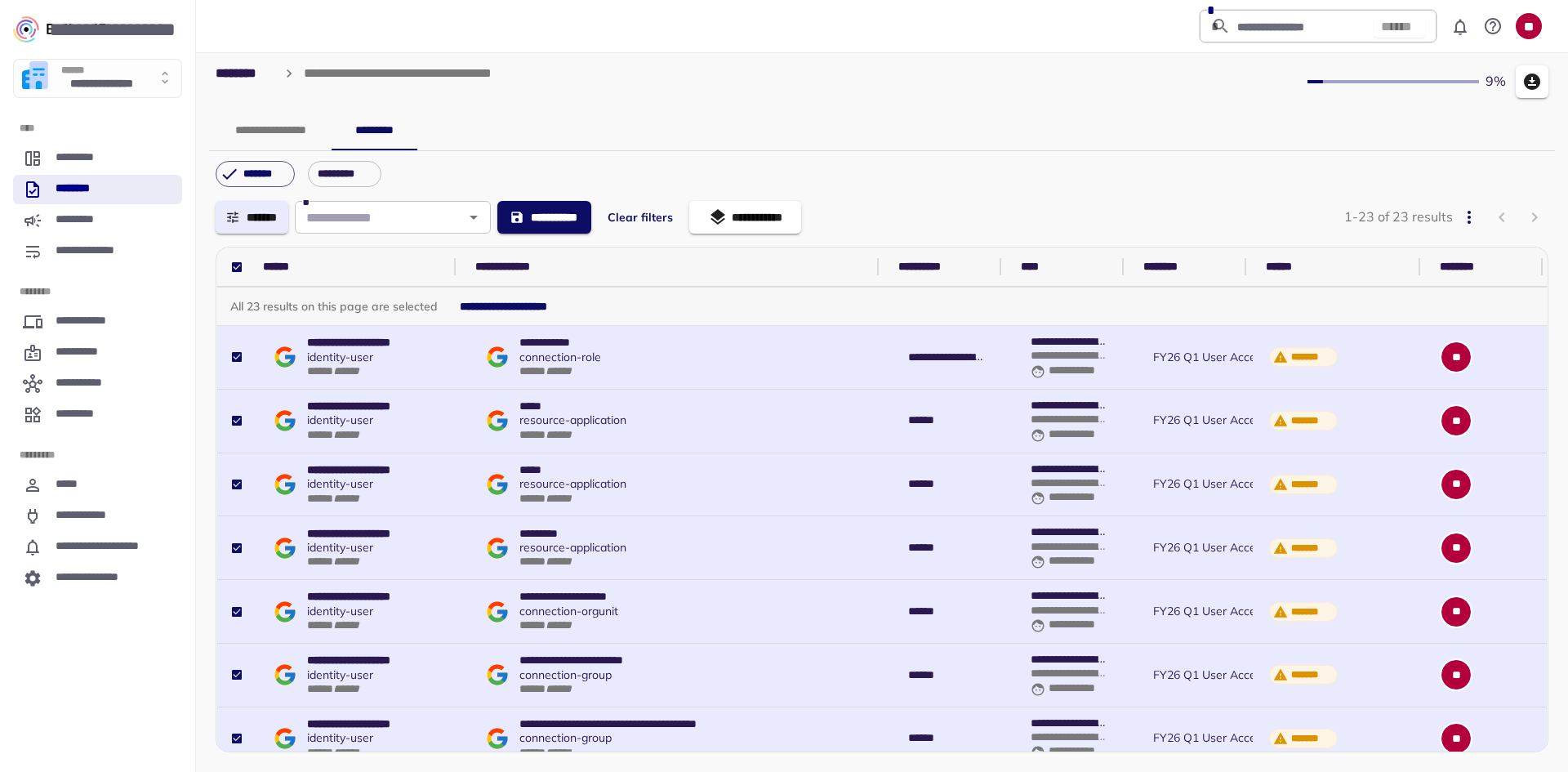 scroll, scrollTop: 0, scrollLeft: 0, axis: both 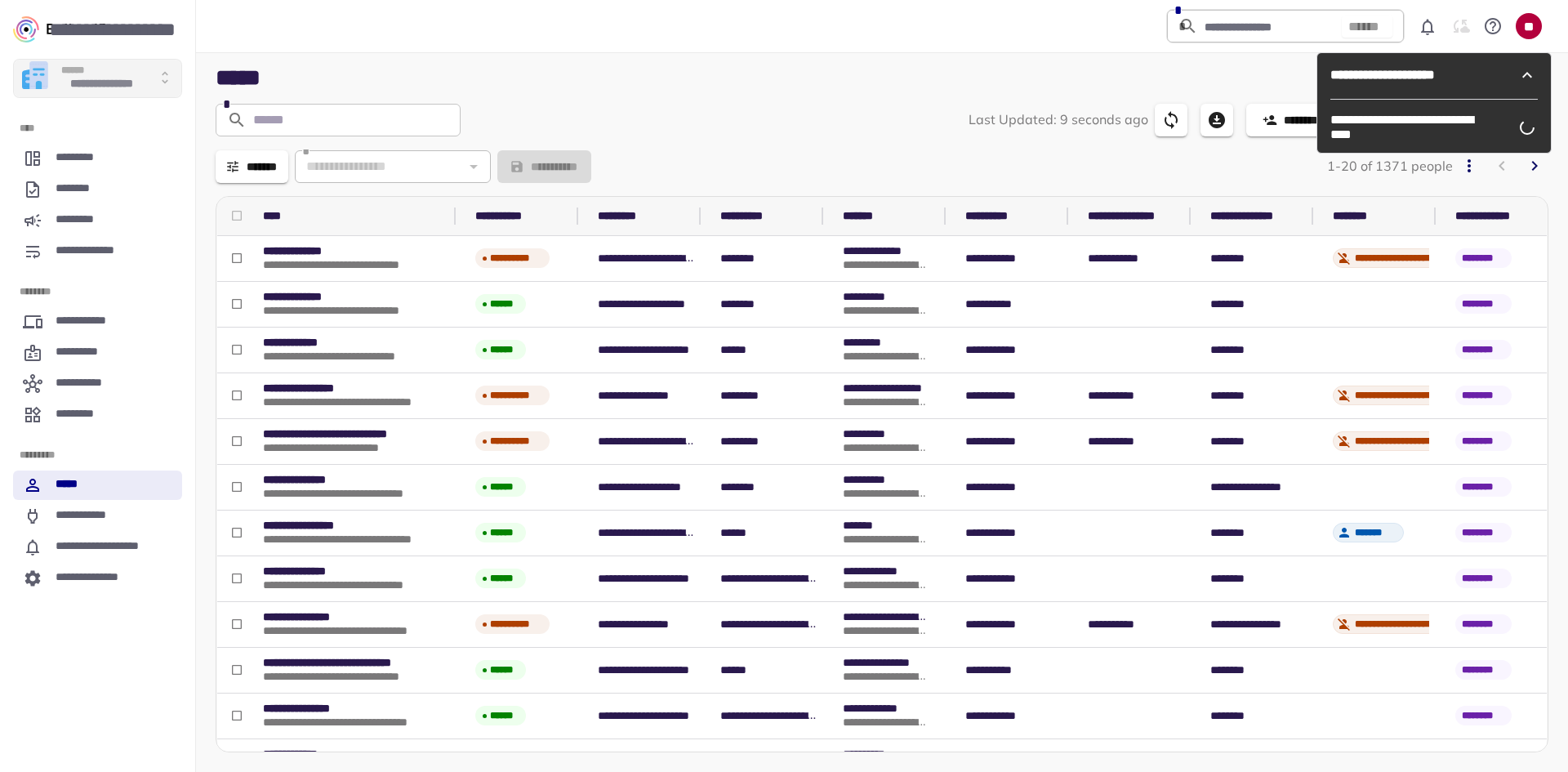 click on "**********" at bounding box center [101, 85] 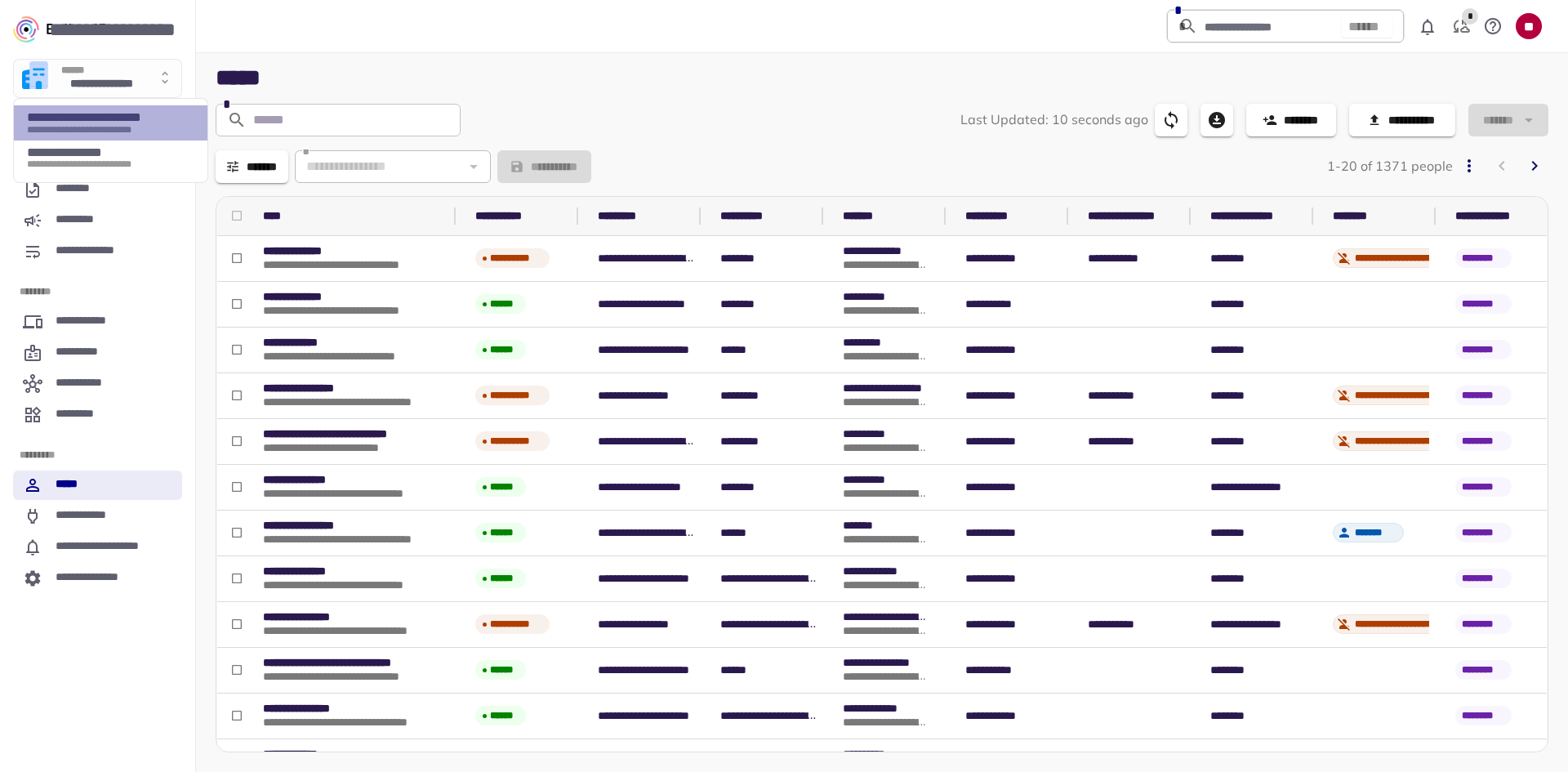 click on "**********" at bounding box center (105, 118) 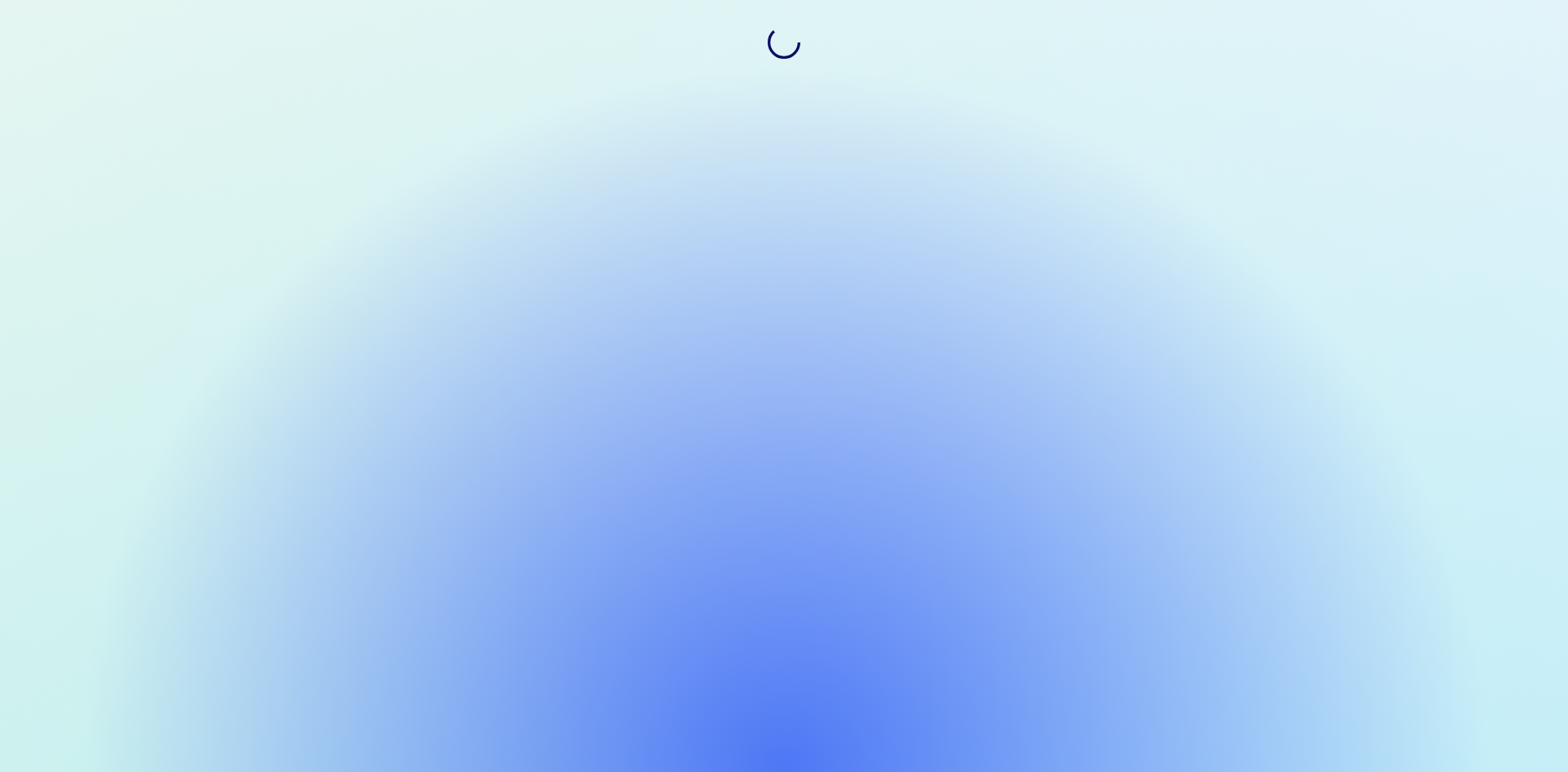 scroll, scrollTop: 0, scrollLeft: 0, axis: both 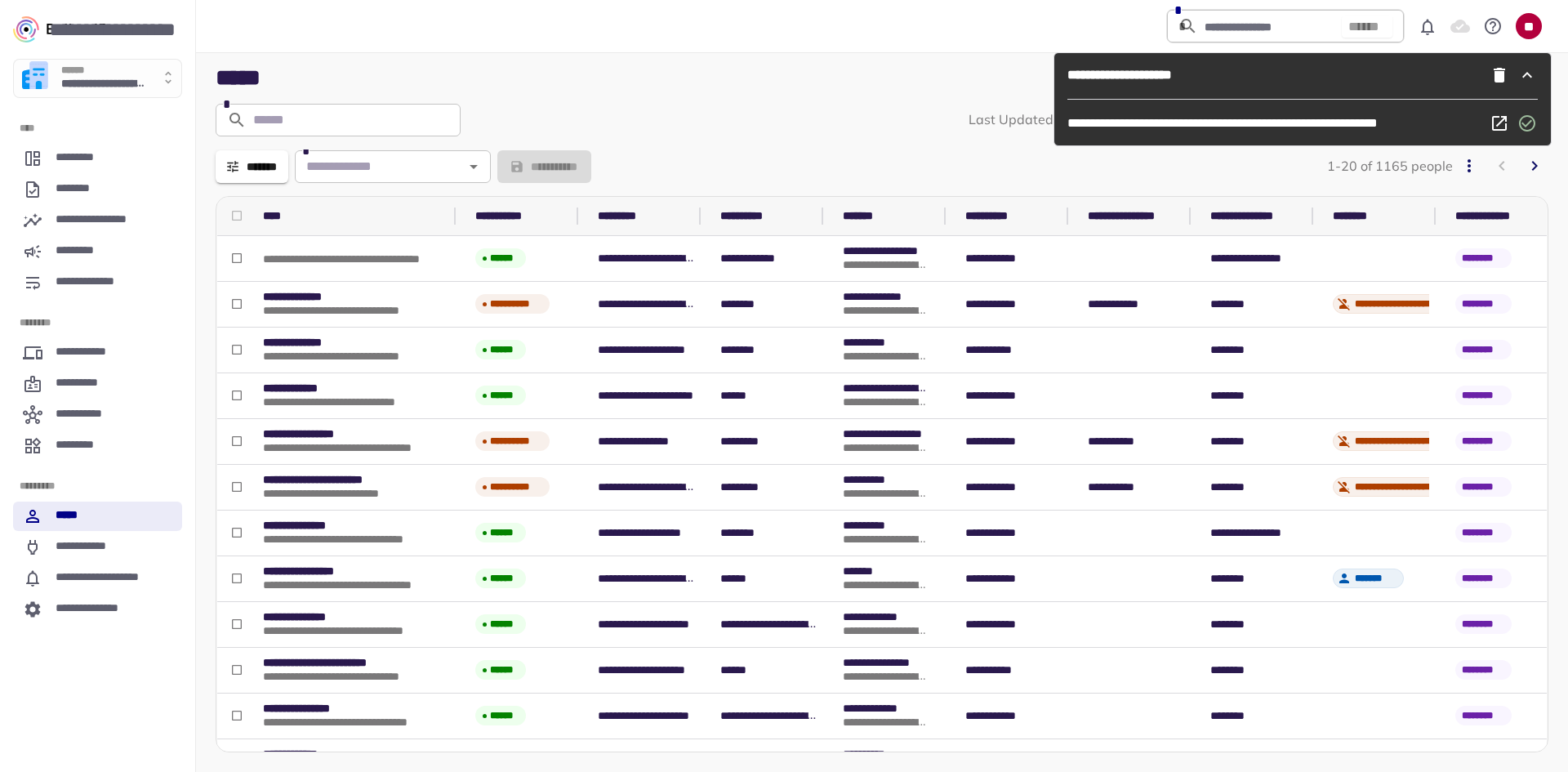 click on "**********" at bounding box center (882, 91) 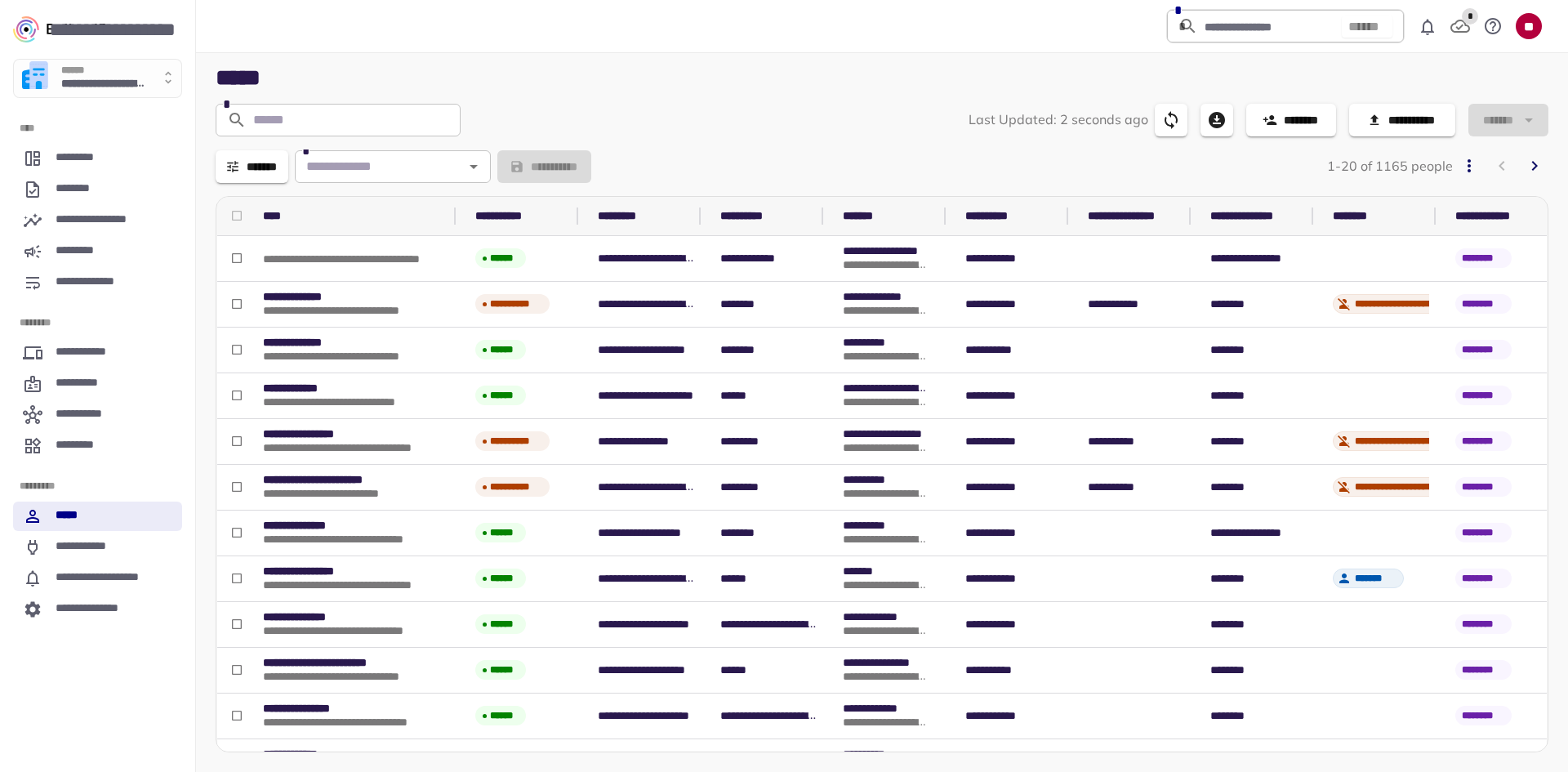 click on "* **** ** * * * **" at bounding box center (784, 26) 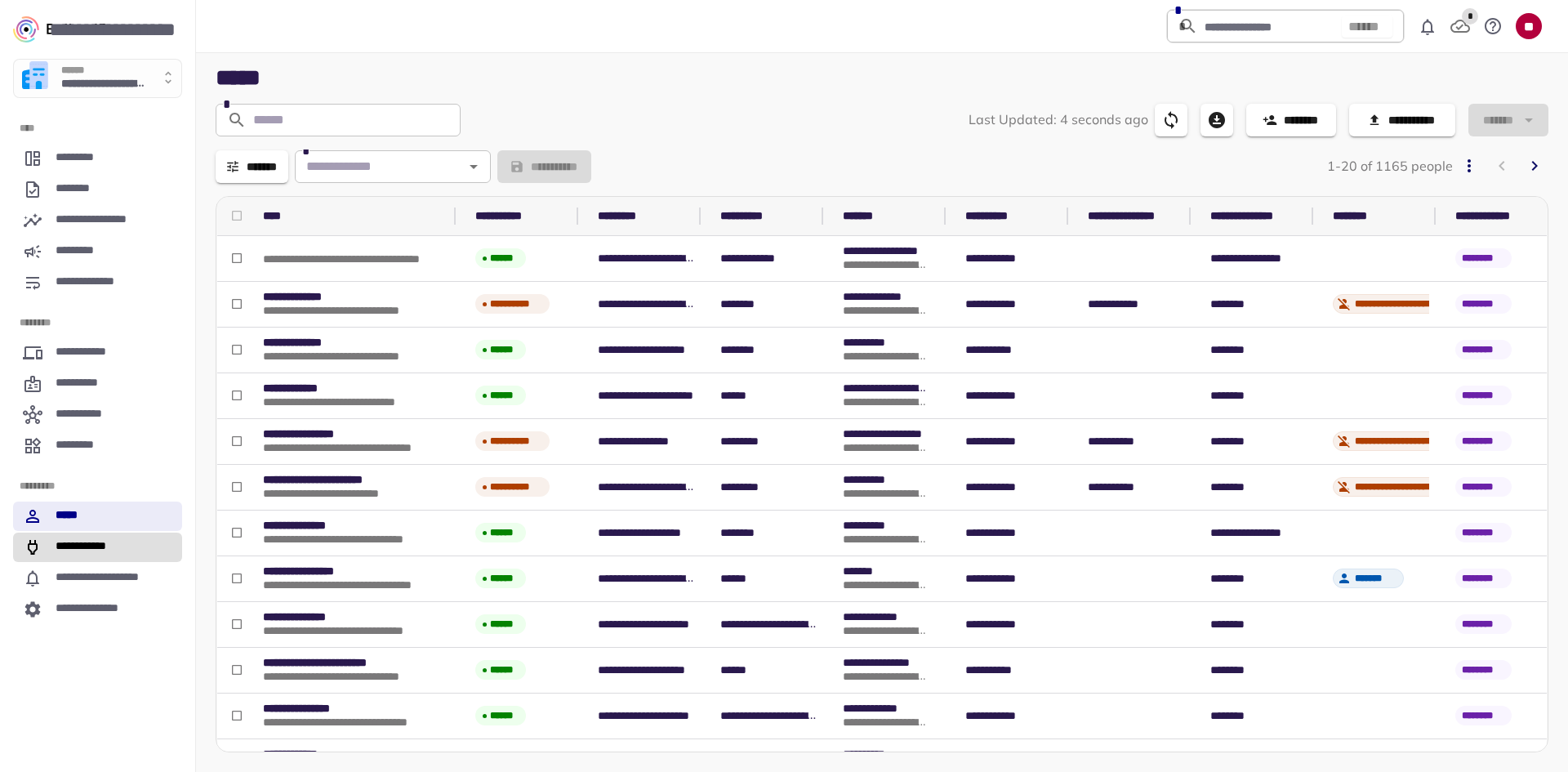 click on "**********" at bounding box center (86, 547) 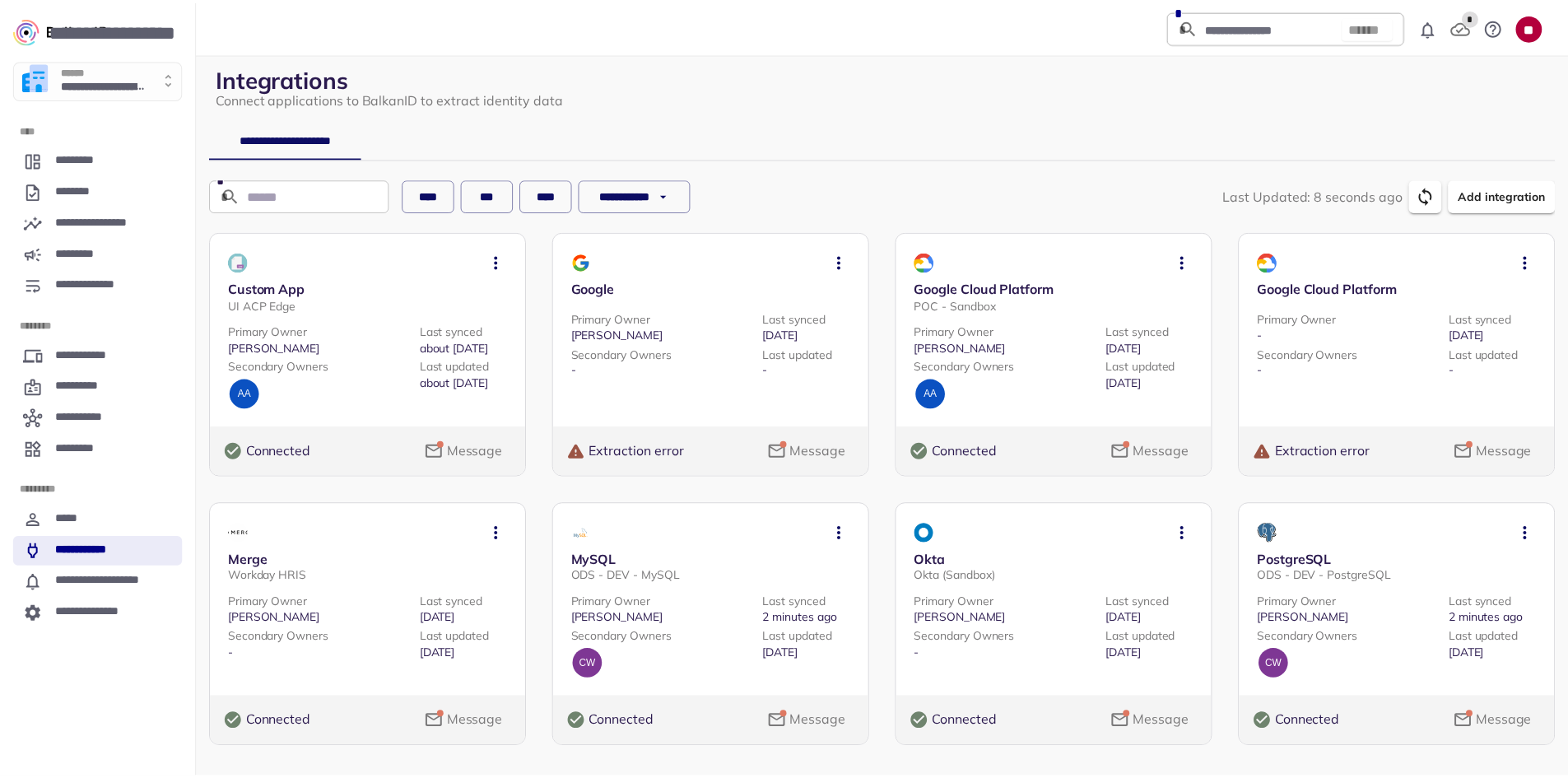scroll, scrollTop: 16, scrollLeft: 0, axis: vertical 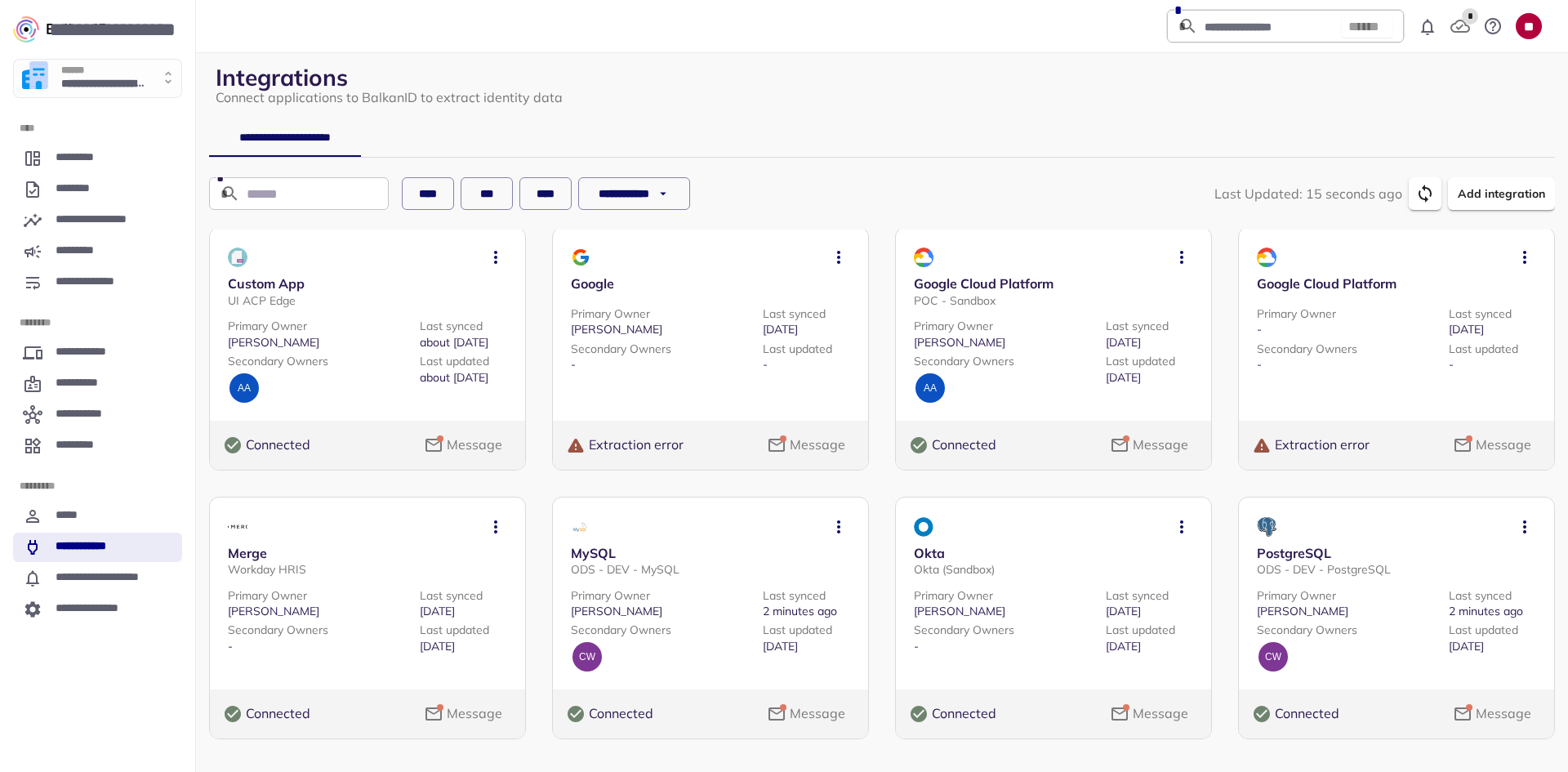 click 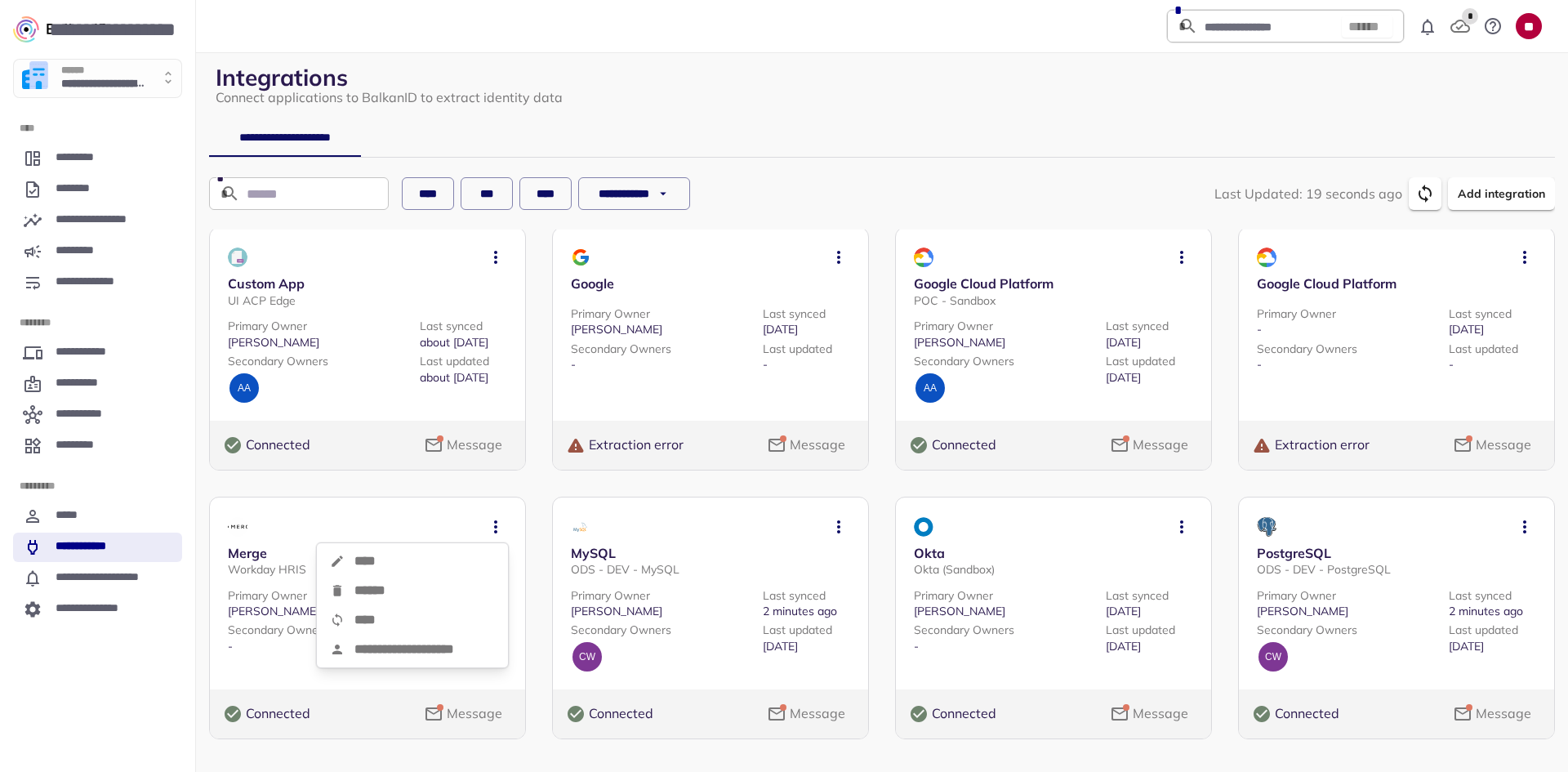 click on "****" at bounding box center [412, 561] 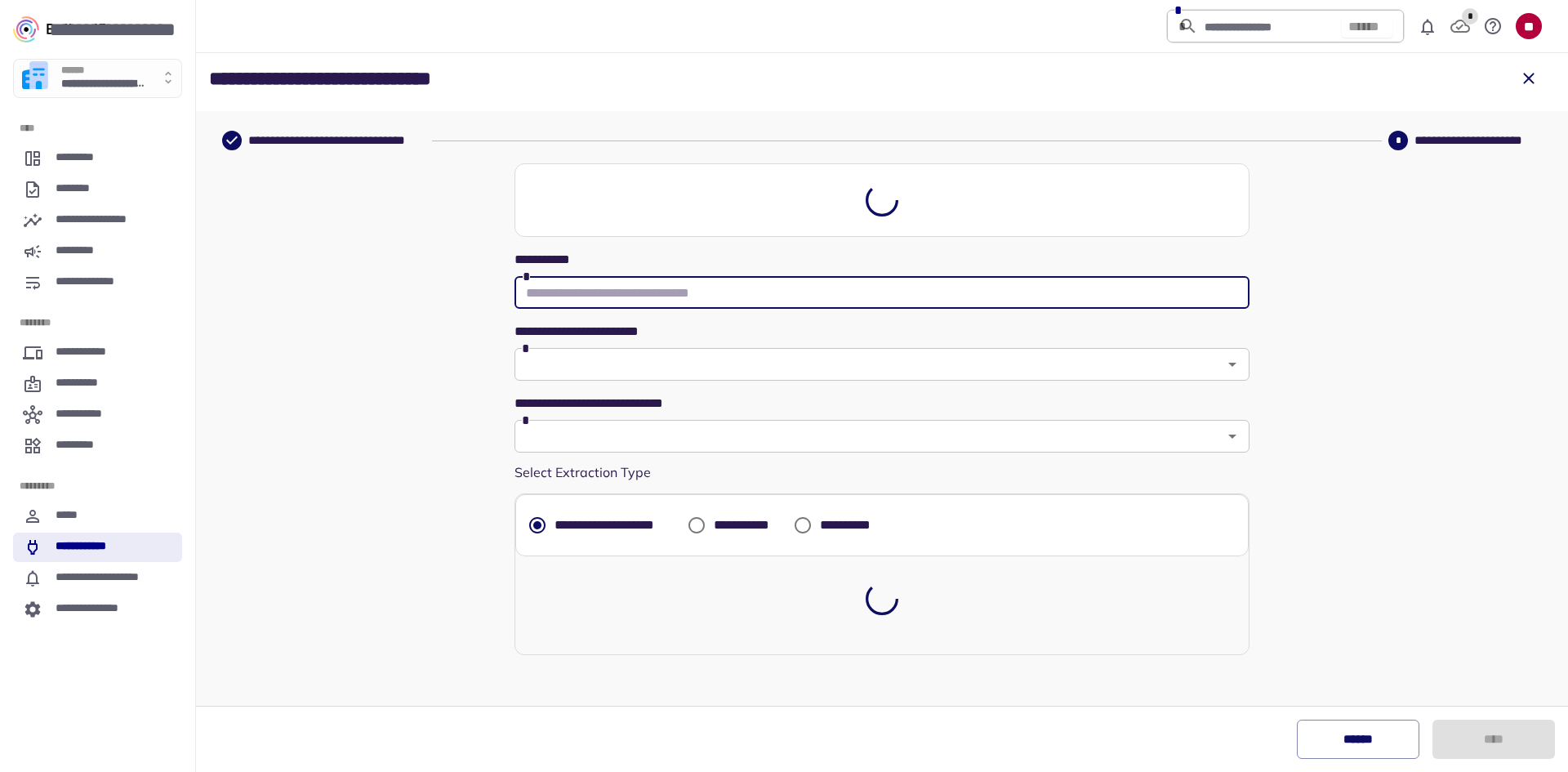 type on "**********" 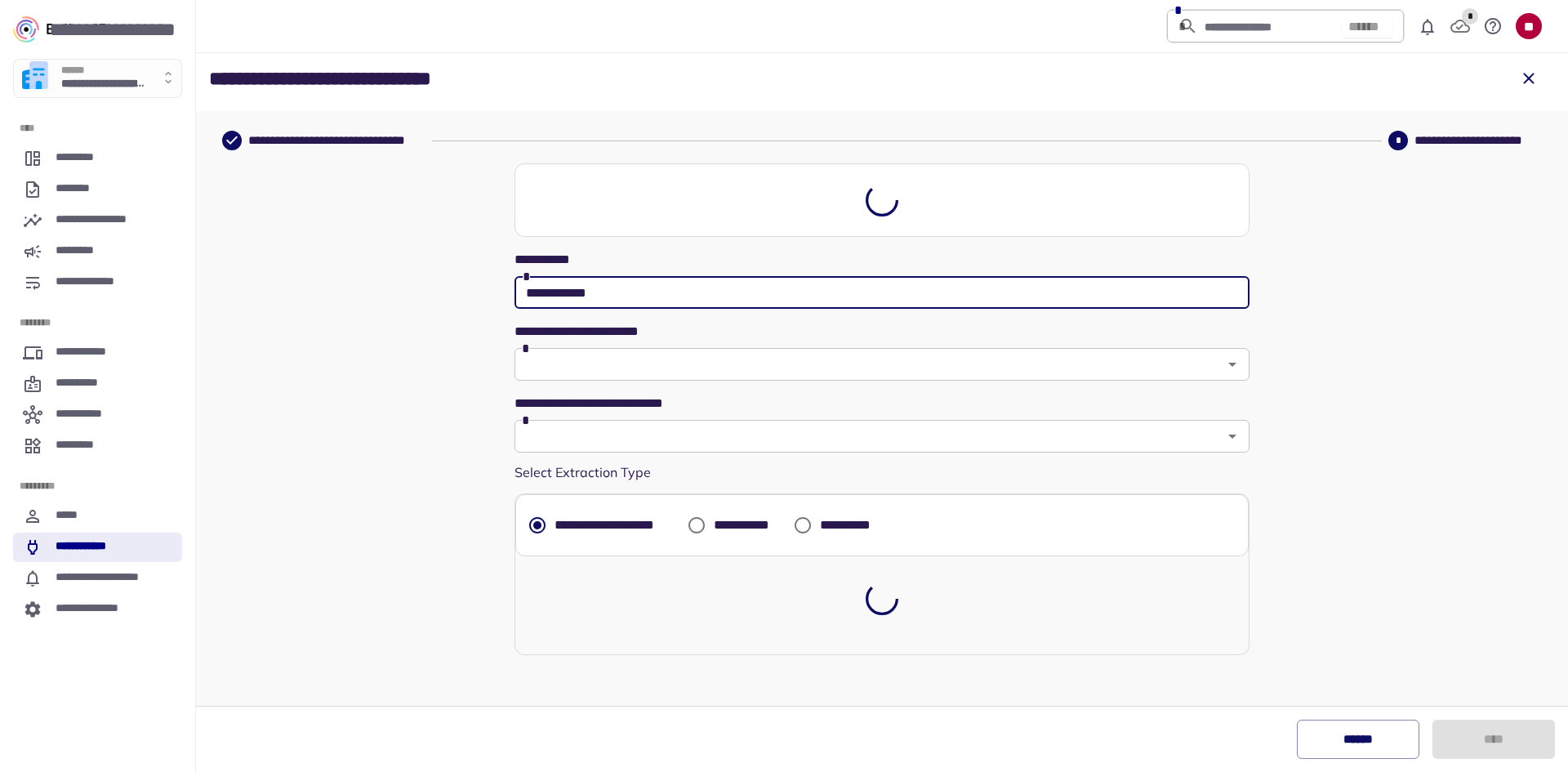 type on "**********" 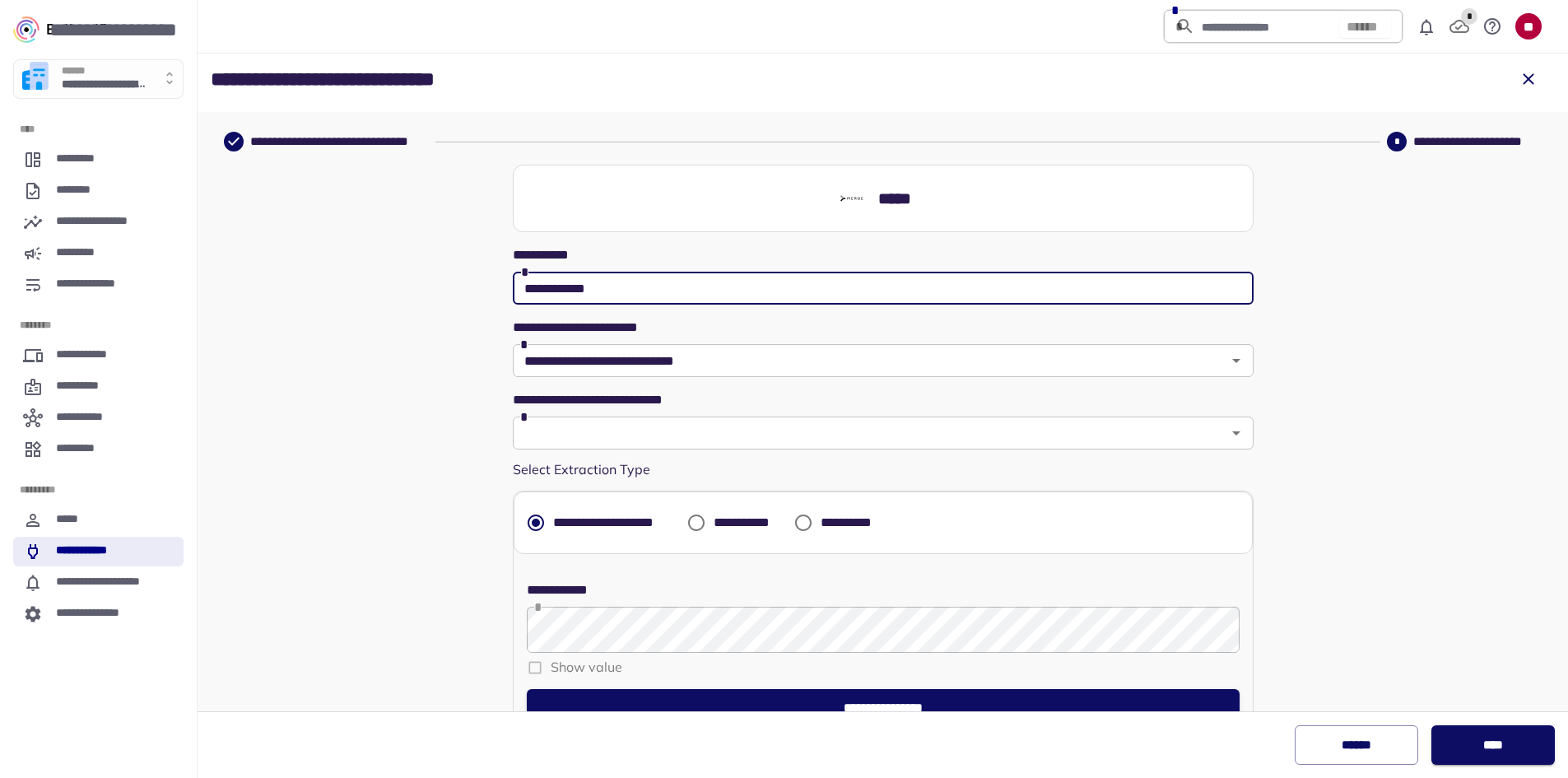 scroll, scrollTop: 76, scrollLeft: 0, axis: vertical 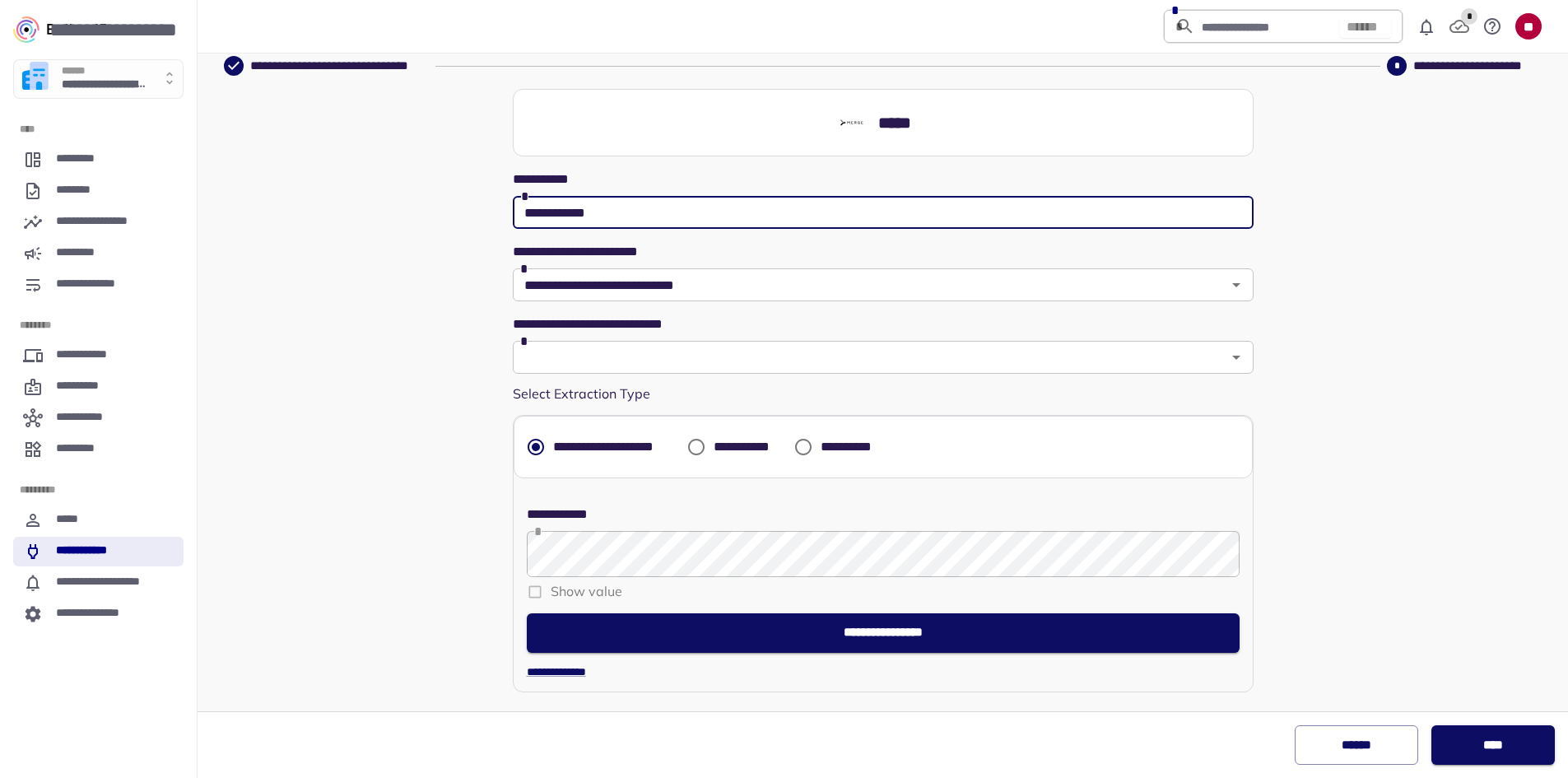 click on "**********" at bounding box center (882, 423) 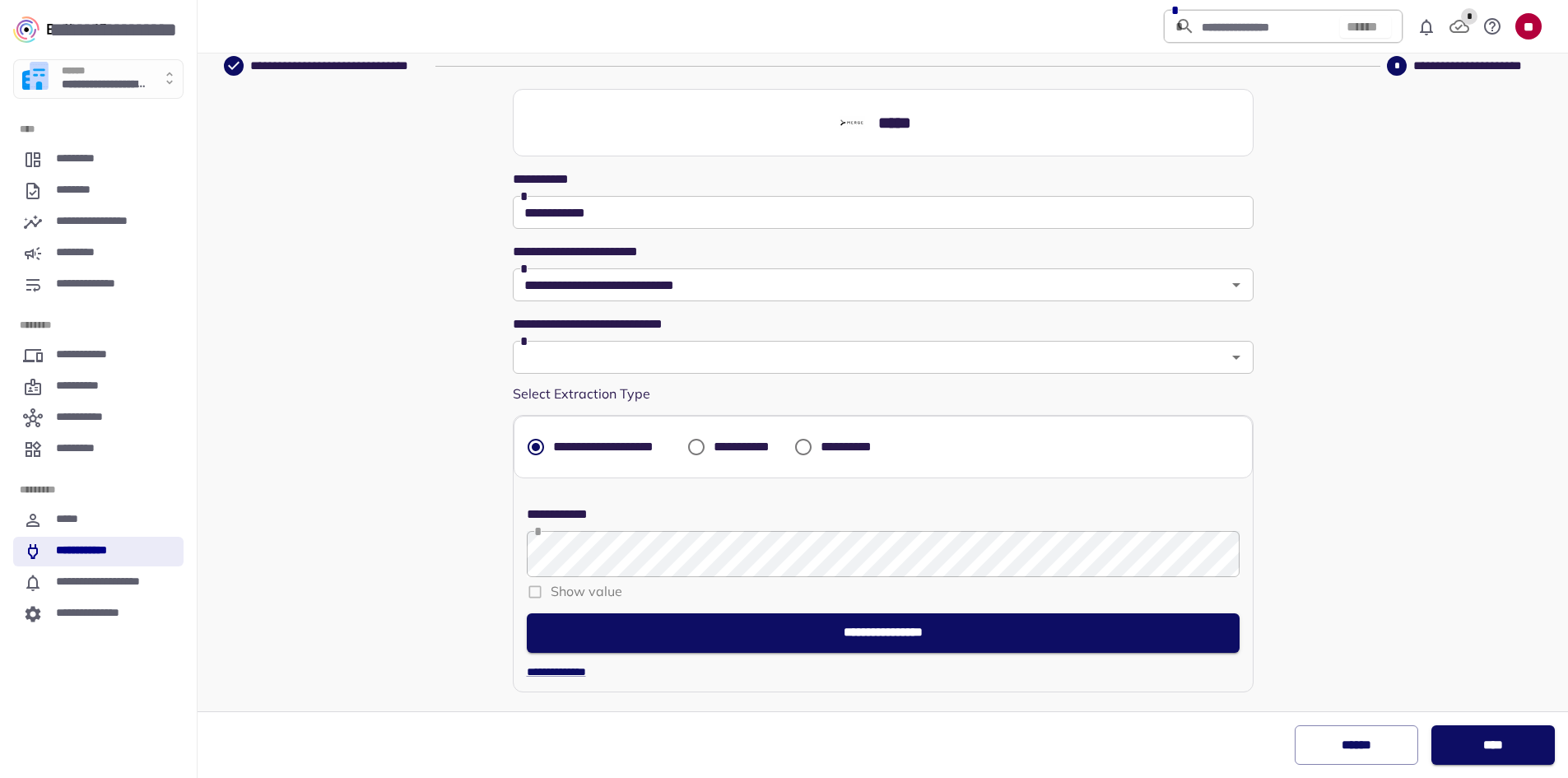 click on "**********" at bounding box center (882, 423) 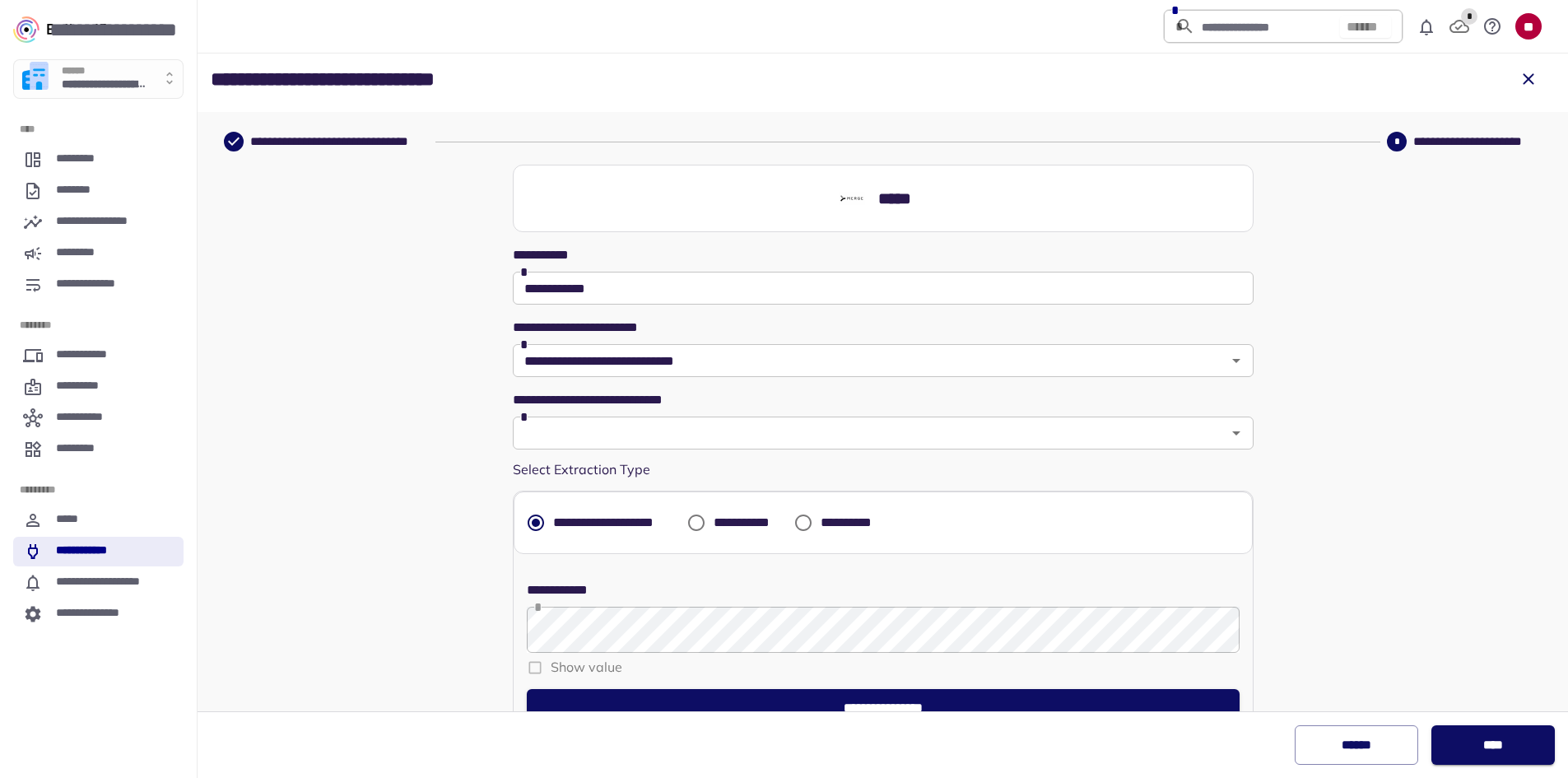 scroll, scrollTop: 76, scrollLeft: 0, axis: vertical 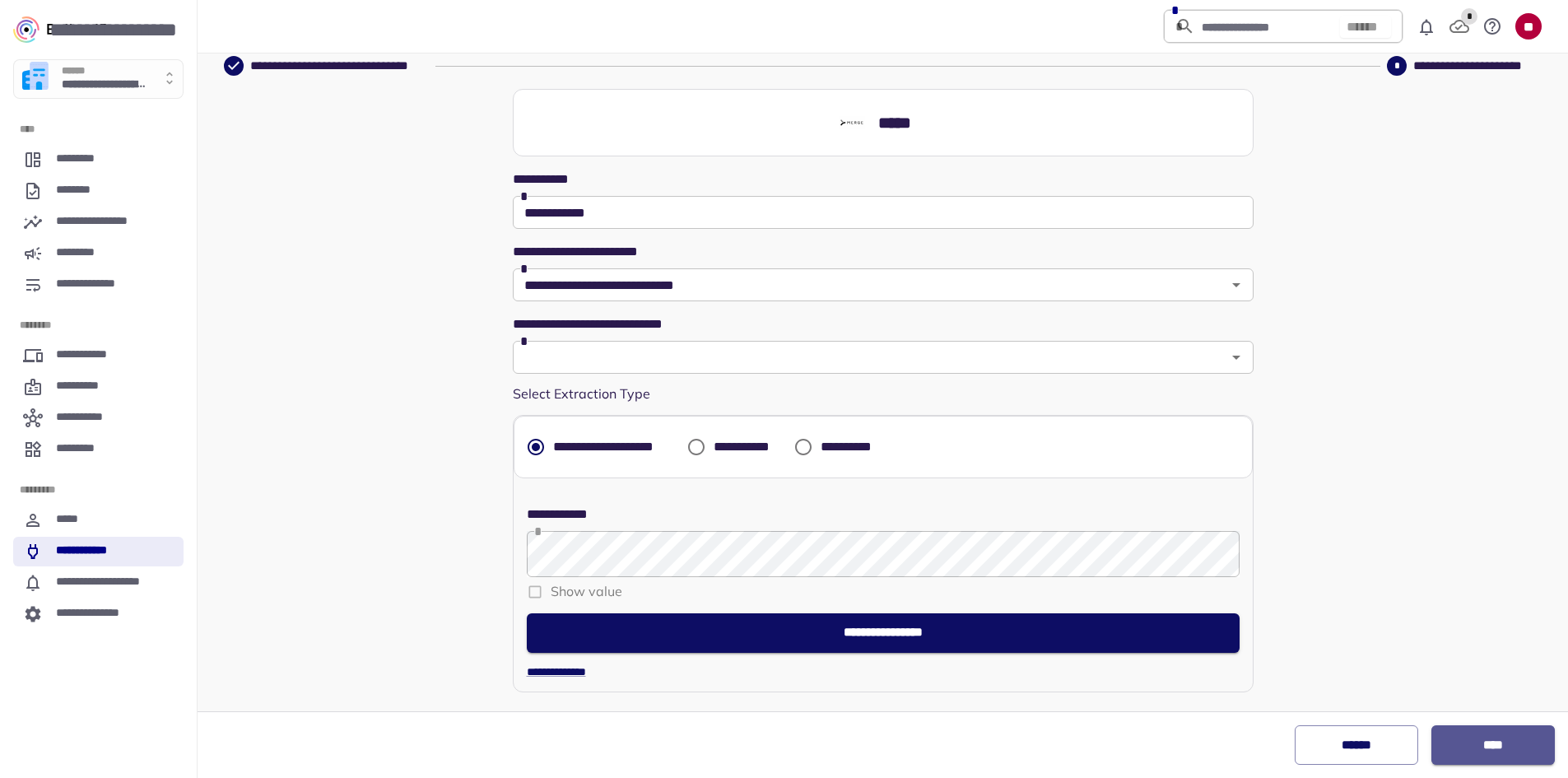 click on "****" at bounding box center (1492, 745) 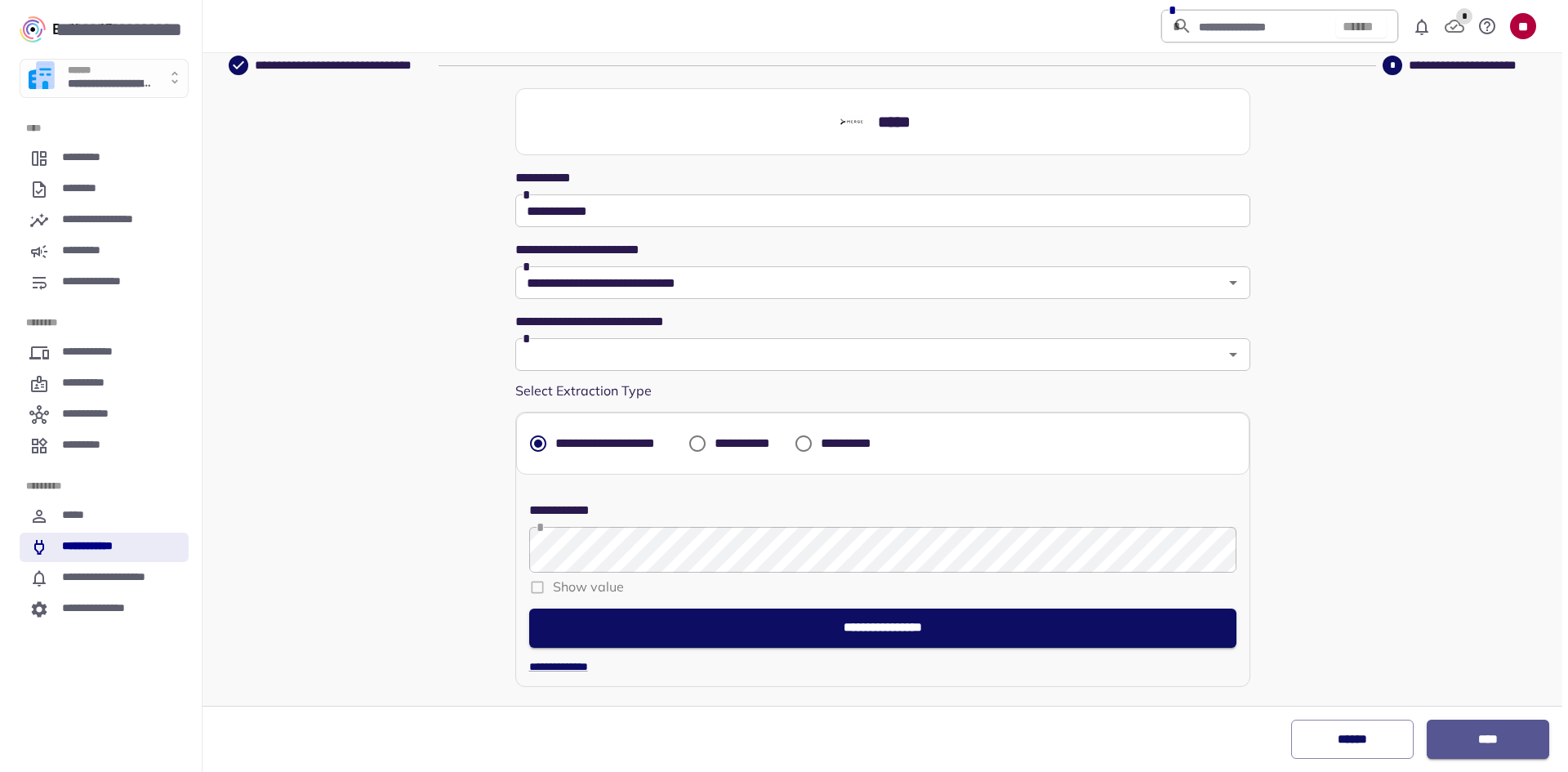 scroll, scrollTop: 0, scrollLeft: 0, axis: both 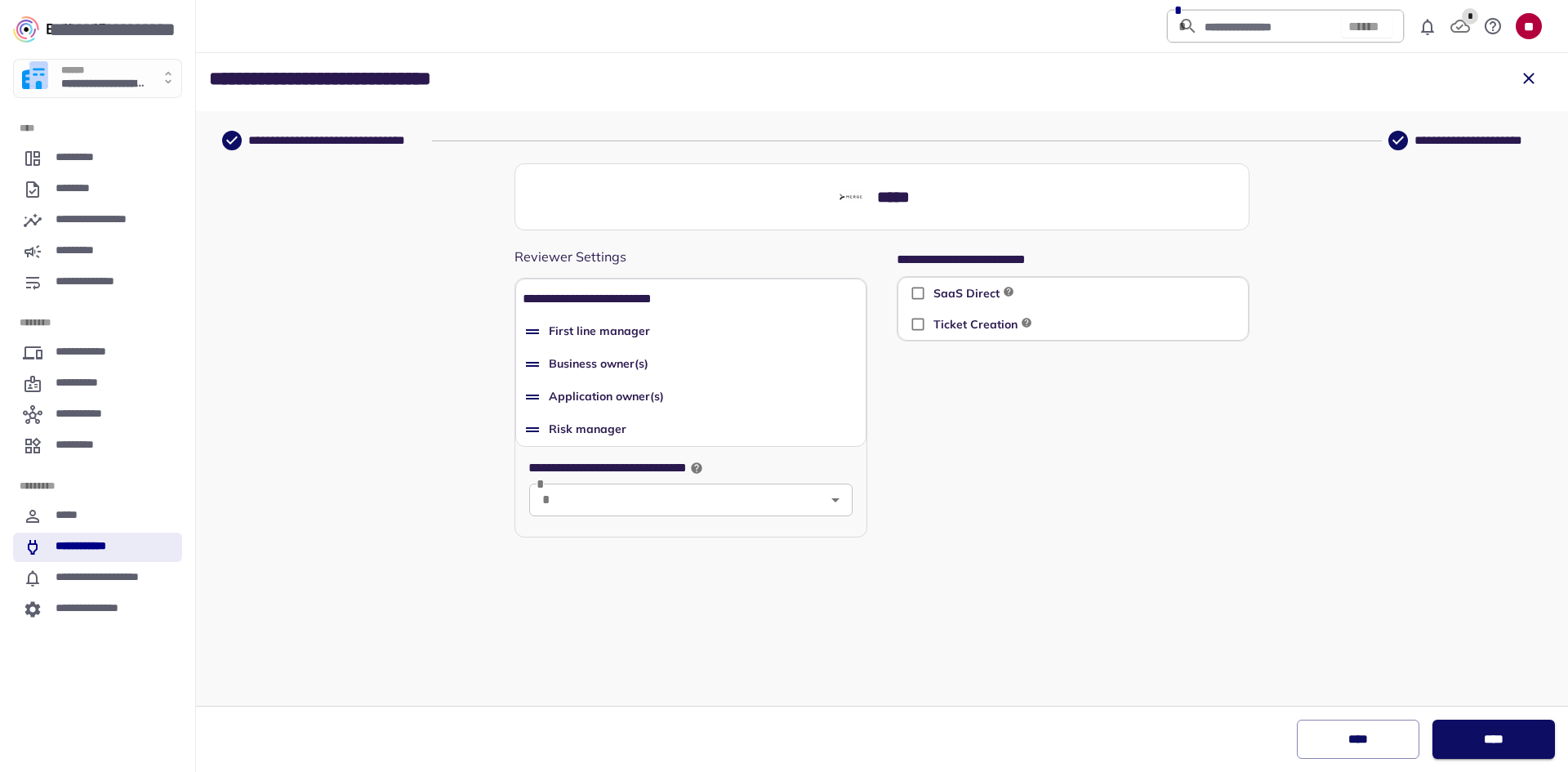 click on "**********" at bounding box center (87, 547) 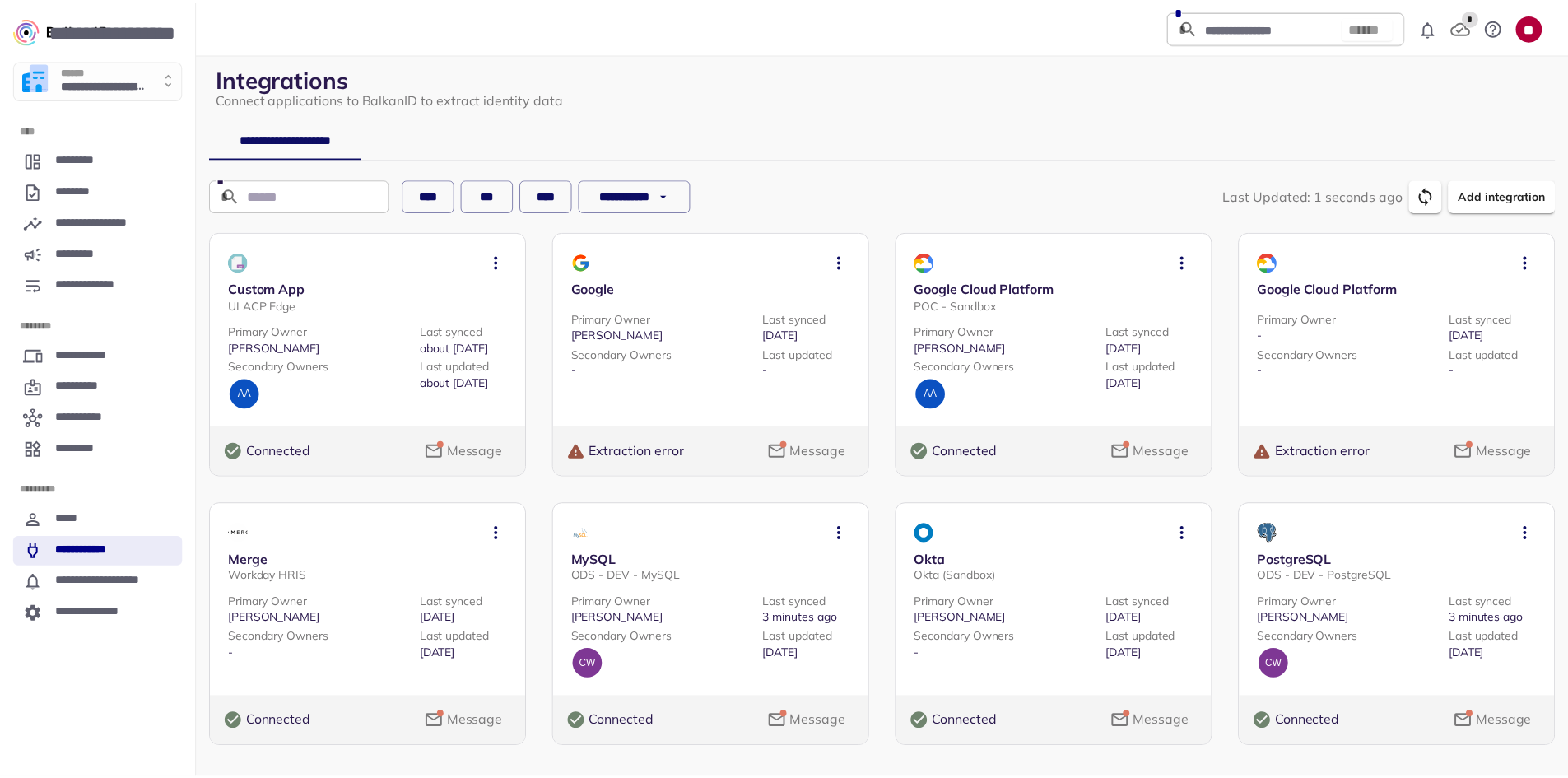 scroll, scrollTop: 16, scrollLeft: 0, axis: vertical 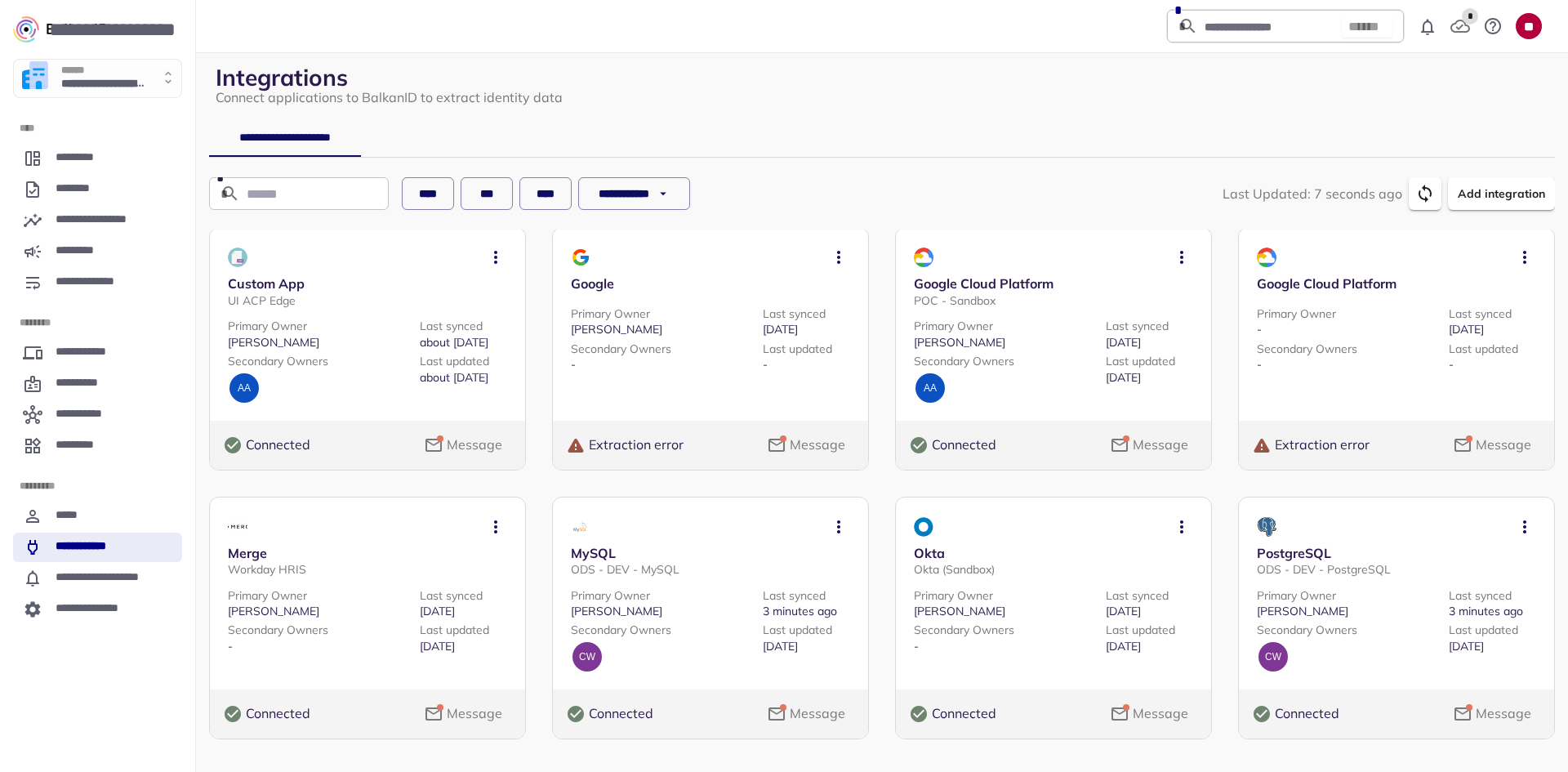 click 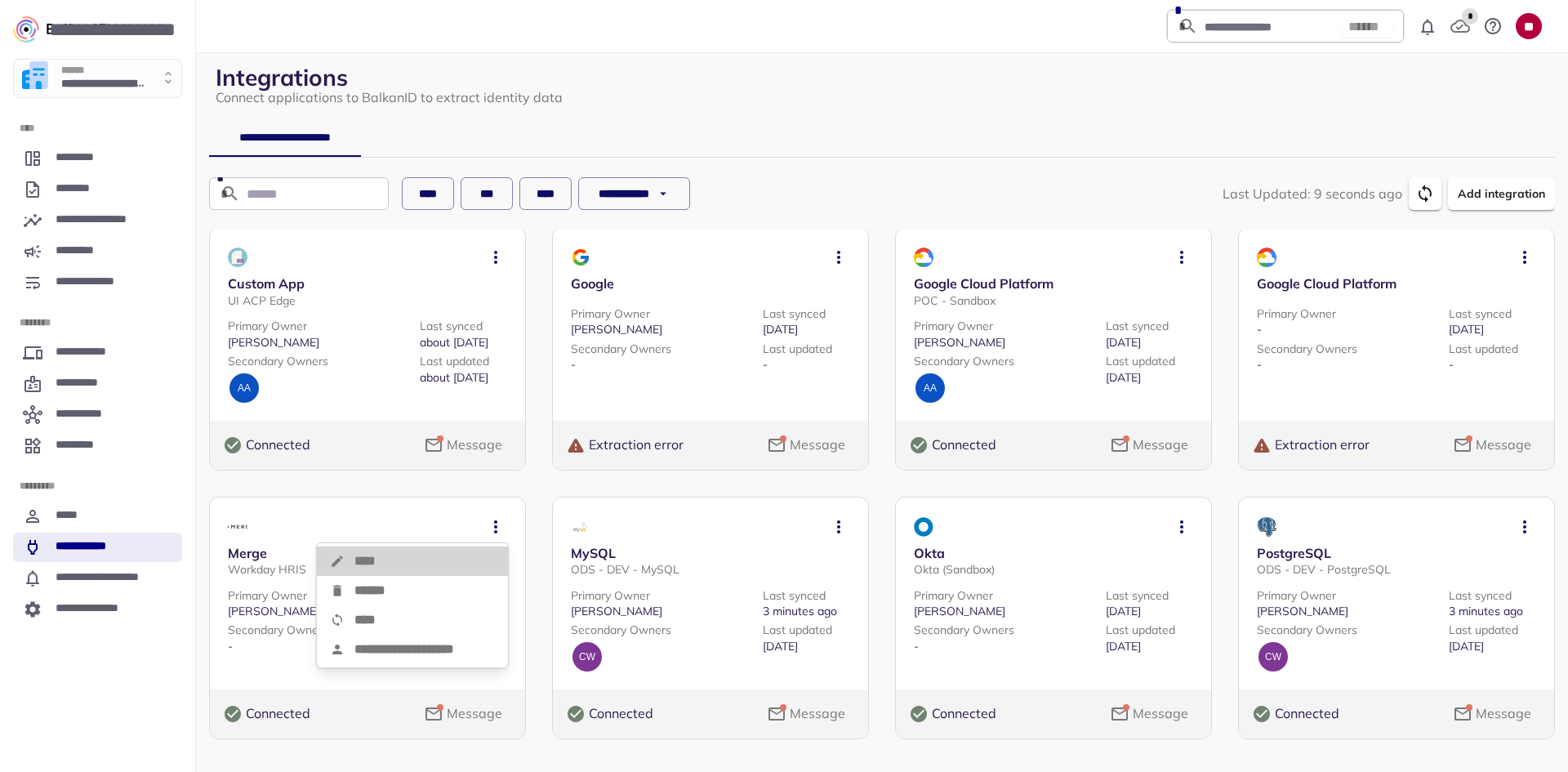 click on "****" at bounding box center [412, 561] 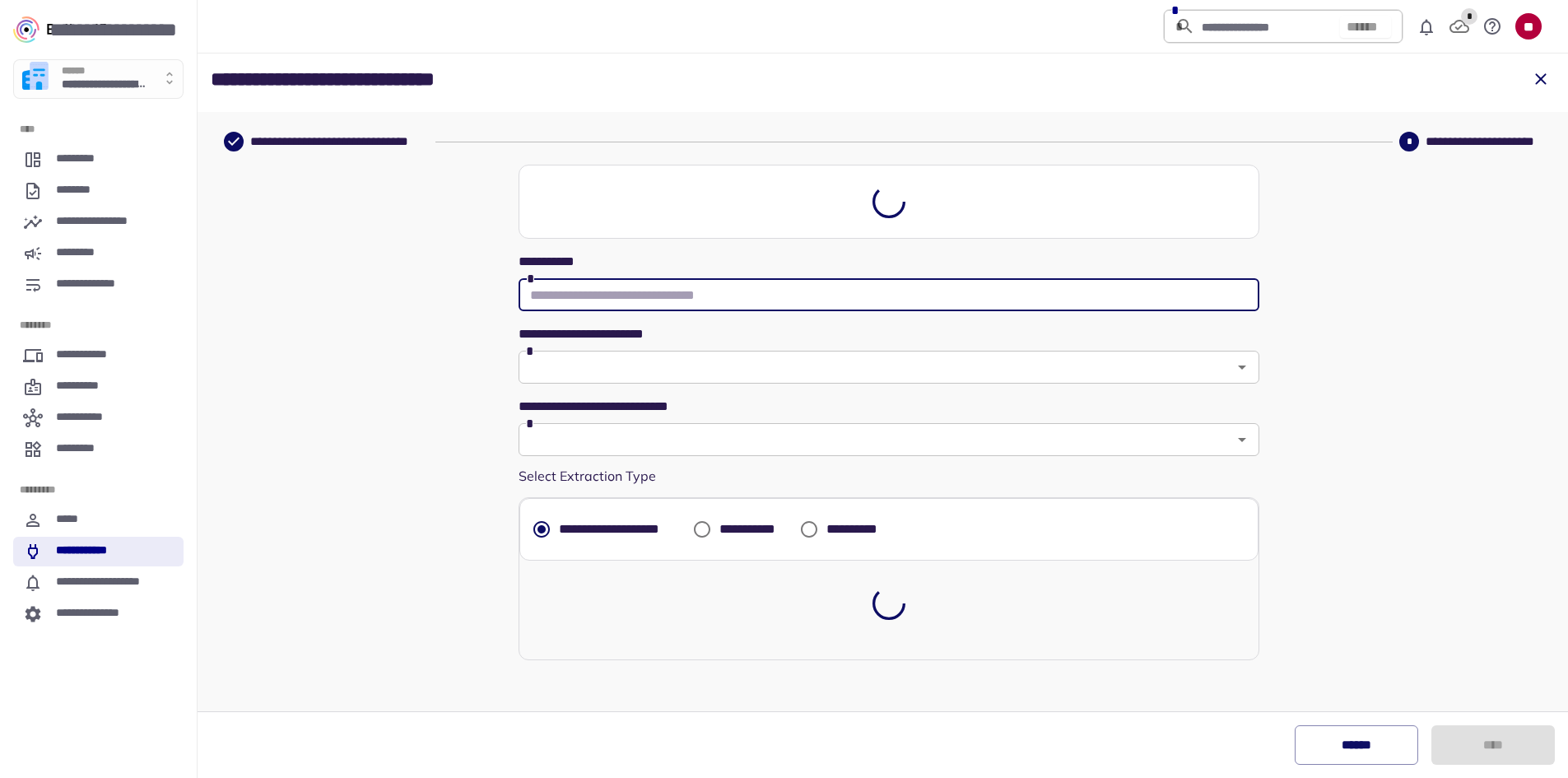 type on "**********" 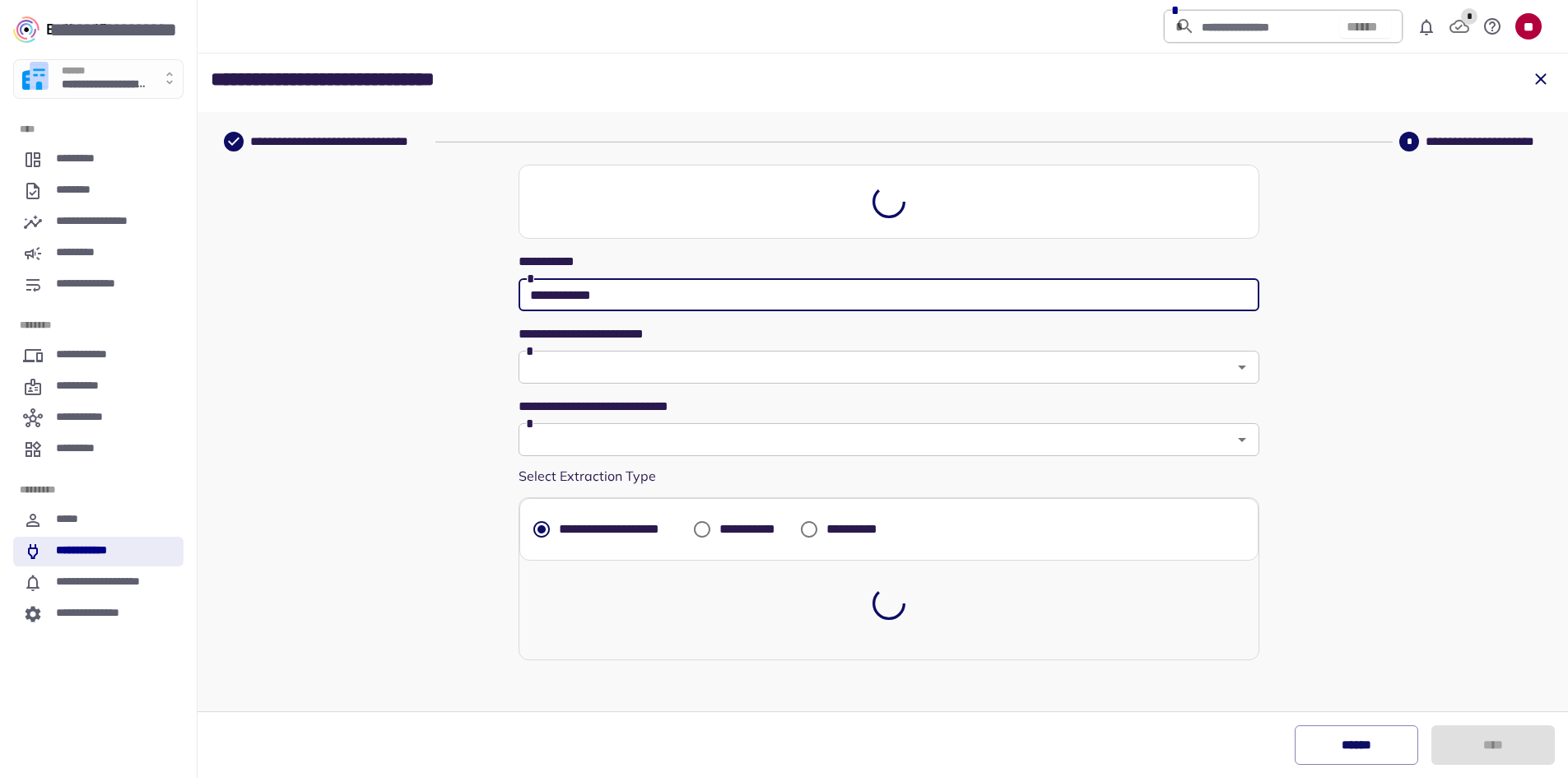 type on "**********" 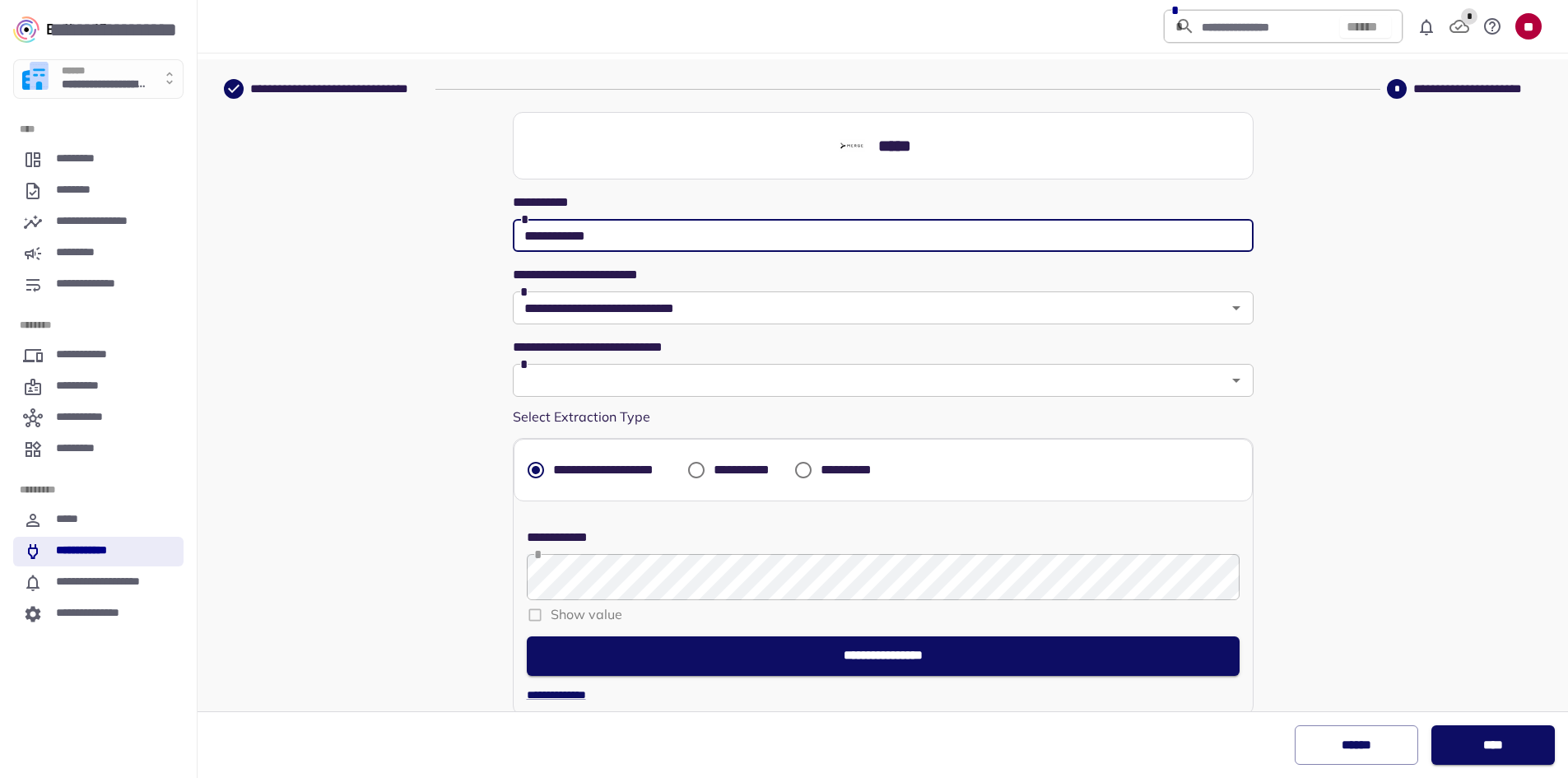 scroll, scrollTop: 76, scrollLeft: 0, axis: vertical 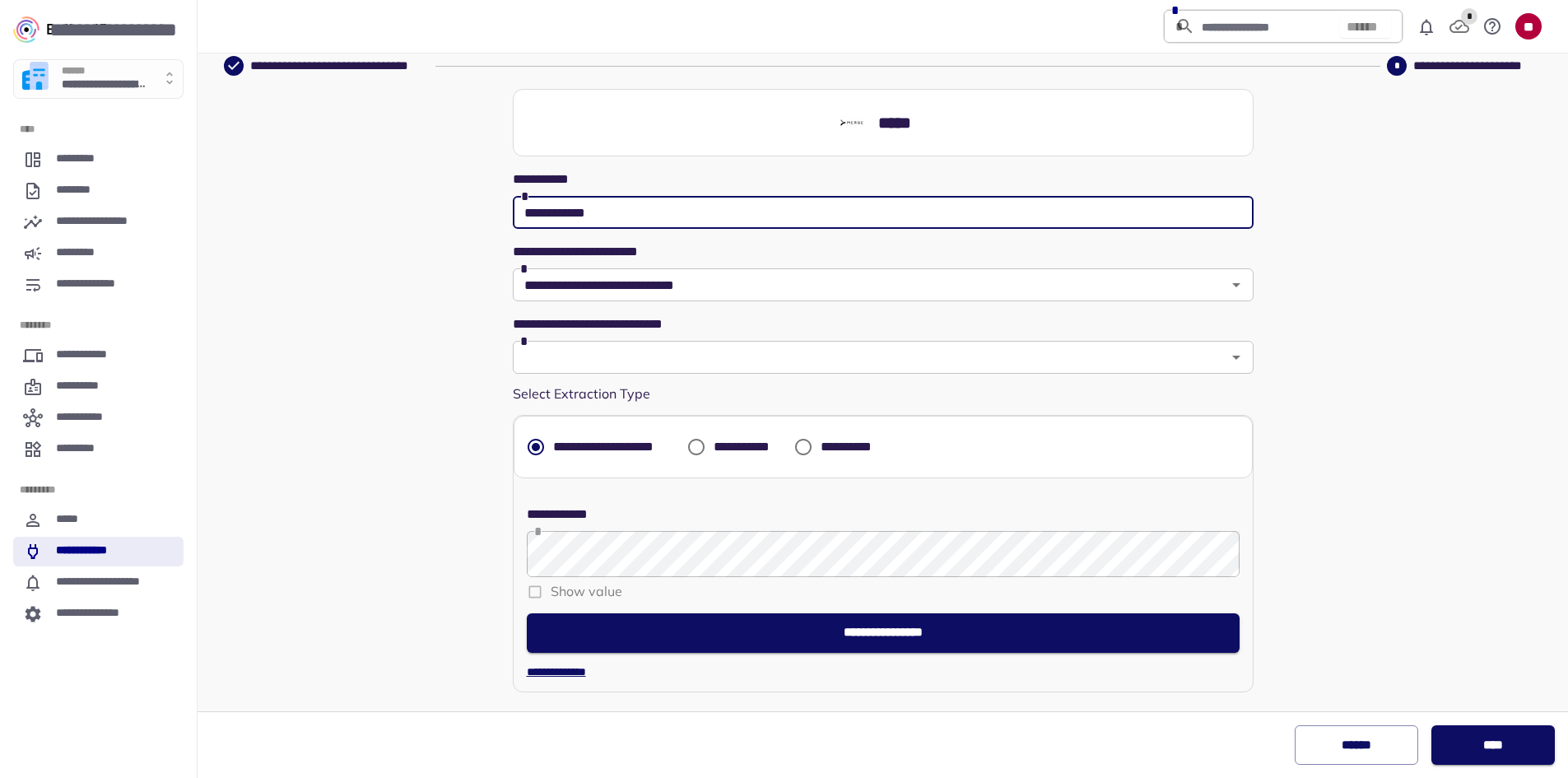 click on "**********" at bounding box center (883, 672) 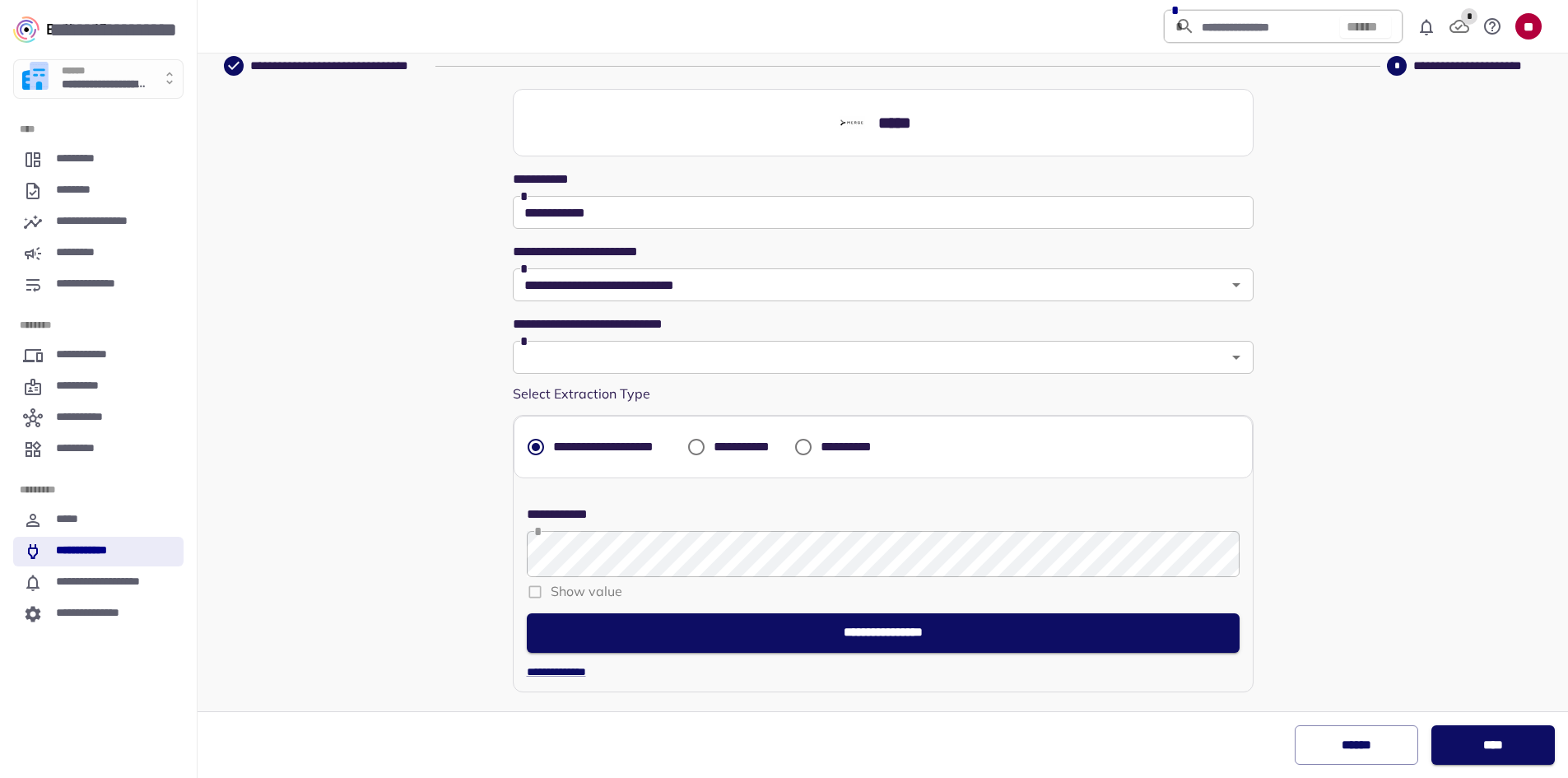 click on "**********" at bounding box center (882, 423) 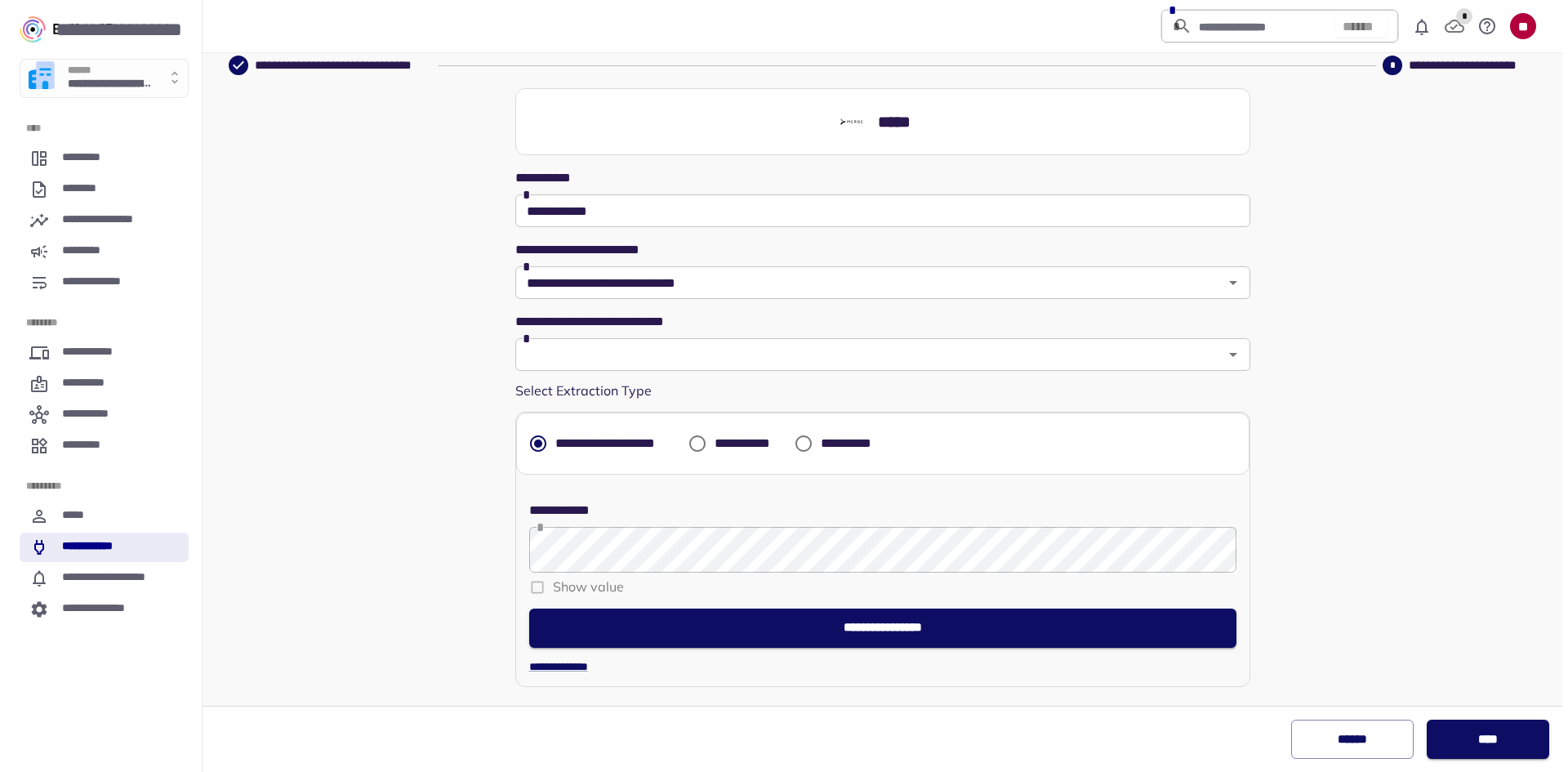 scroll, scrollTop: 0, scrollLeft: 0, axis: both 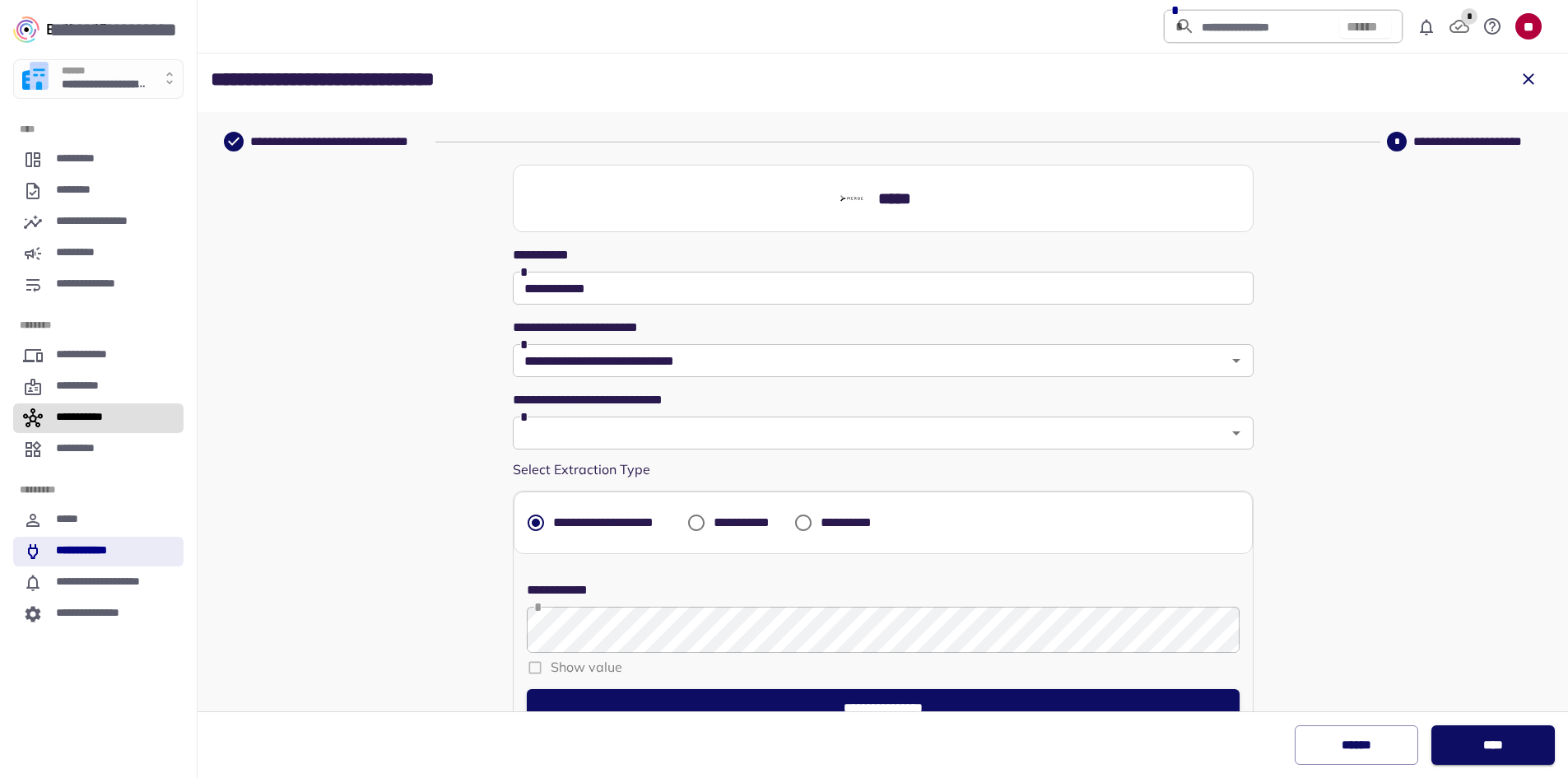 click on "**********" at bounding box center (87, 418) 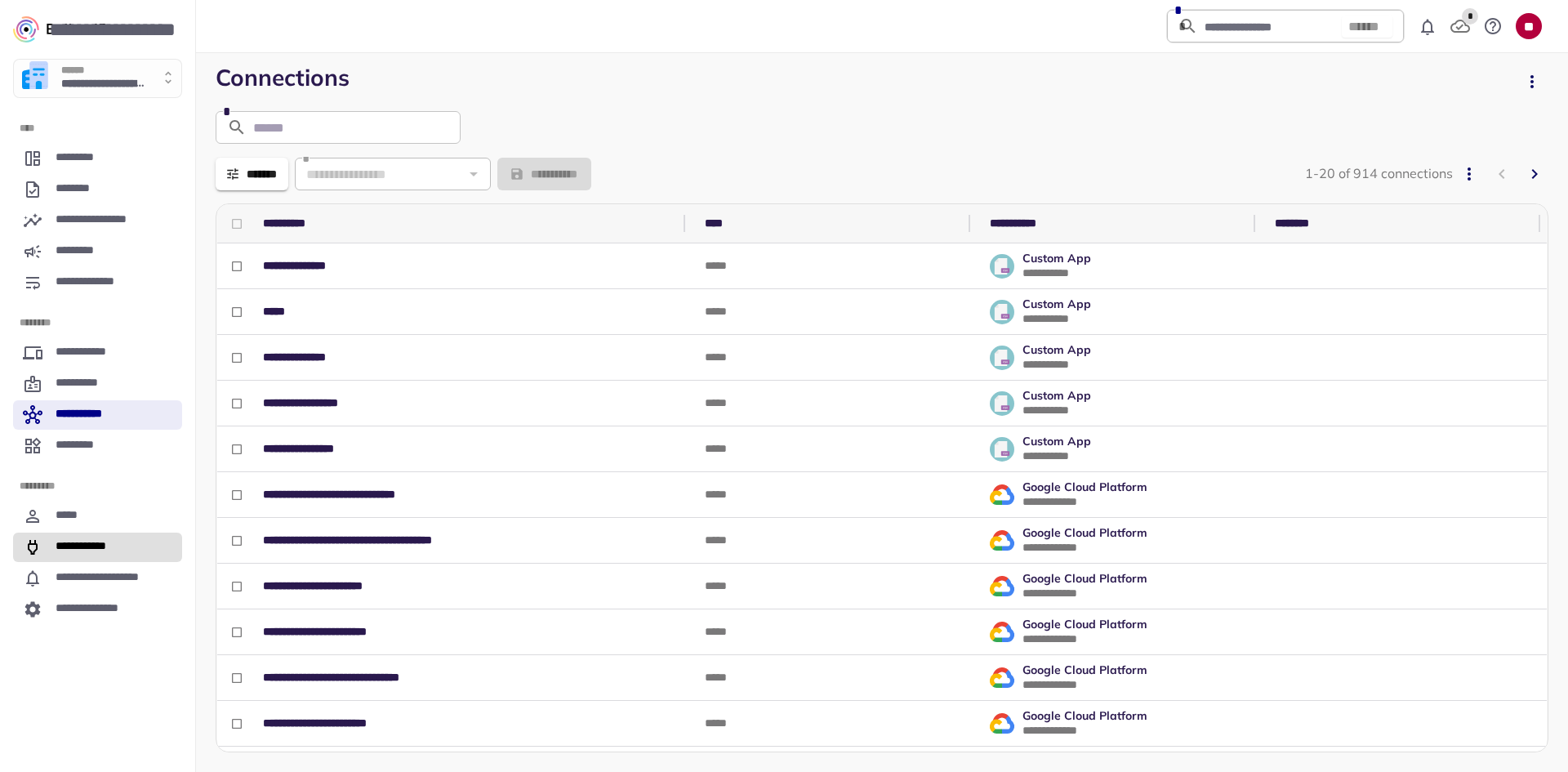 click on "**********" at bounding box center [86, 547] 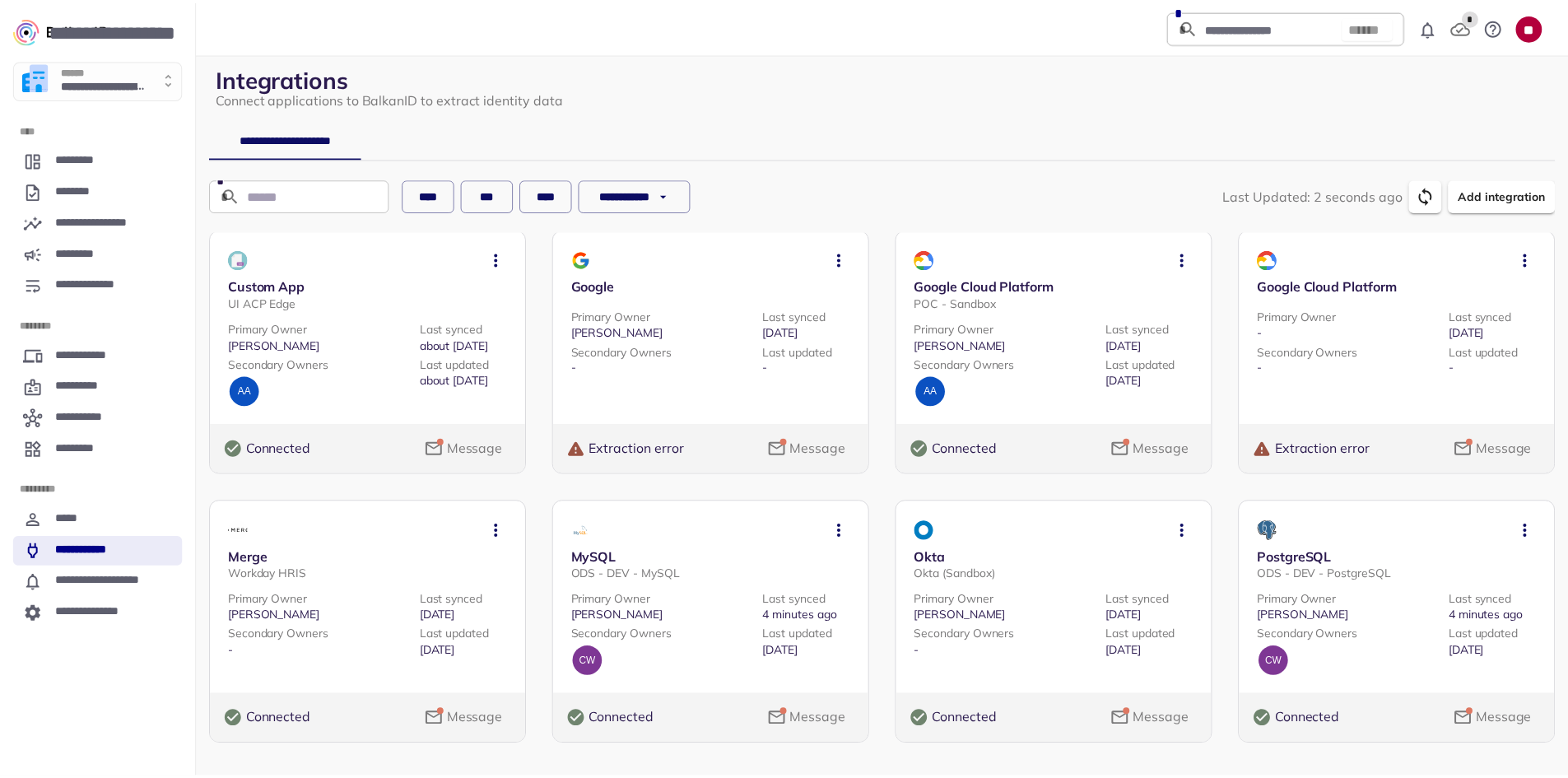 scroll, scrollTop: 16, scrollLeft: 0, axis: vertical 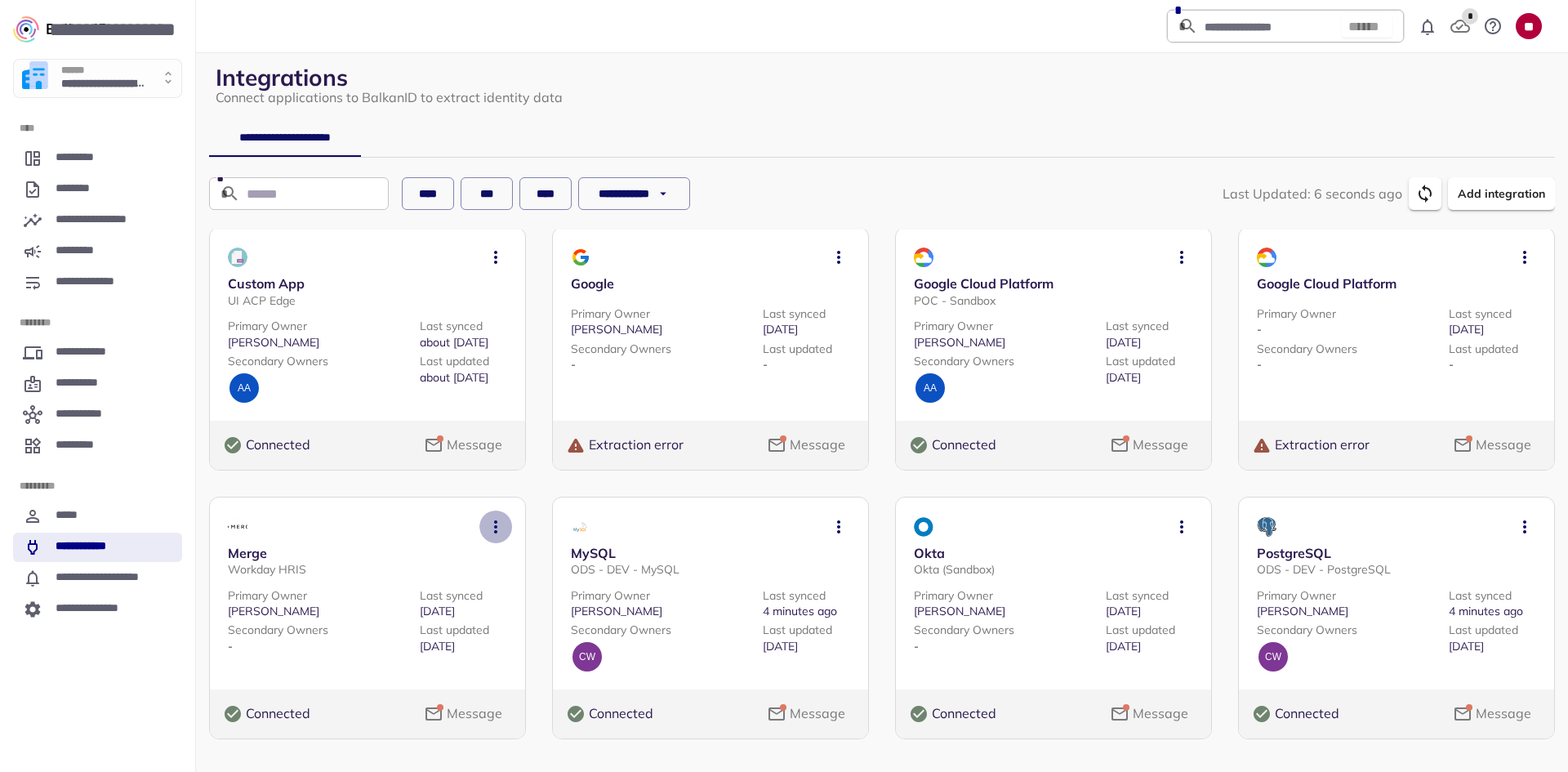 click 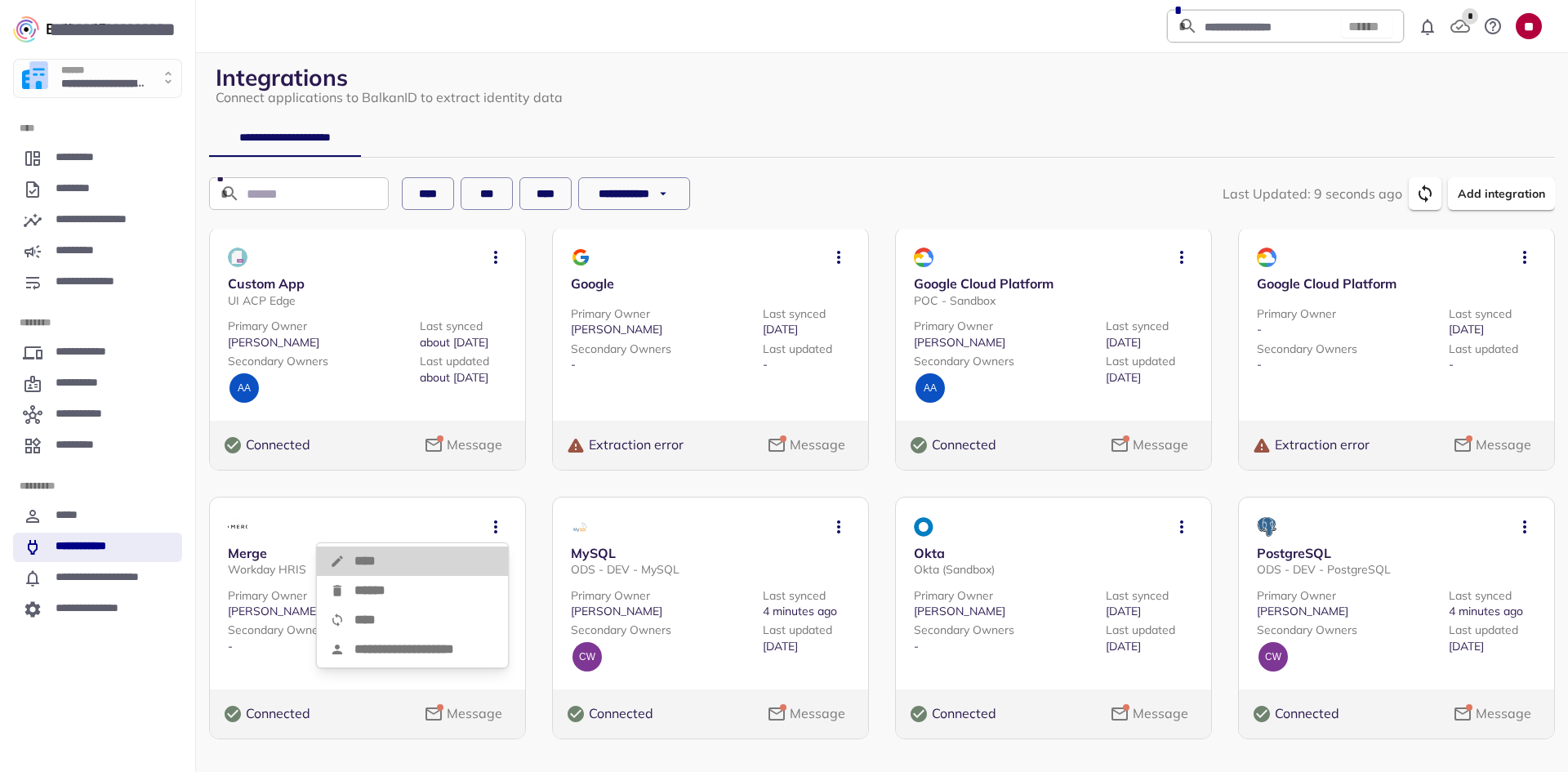 click on "****" at bounding box center [412, 561] 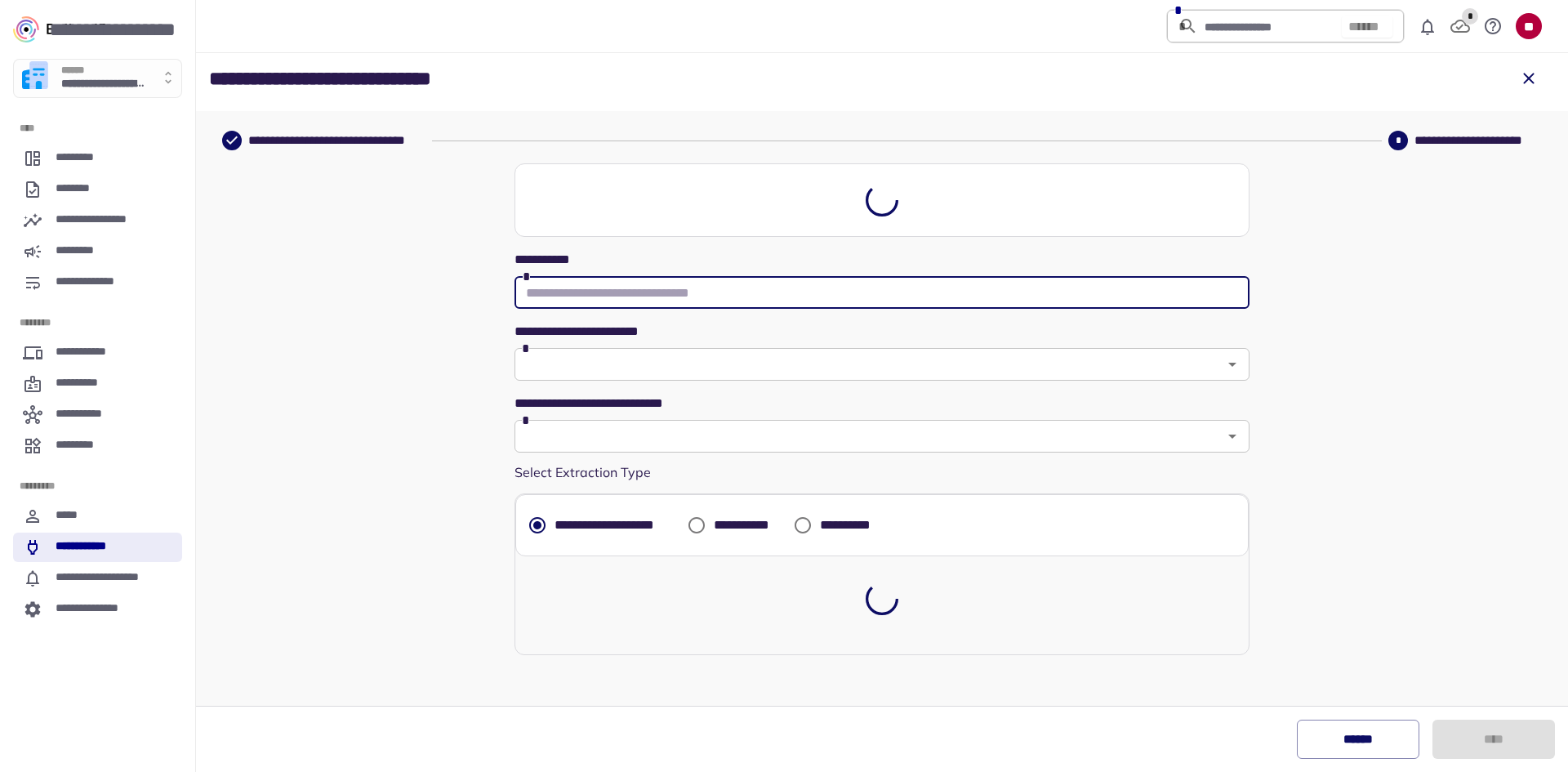 type on "**********" 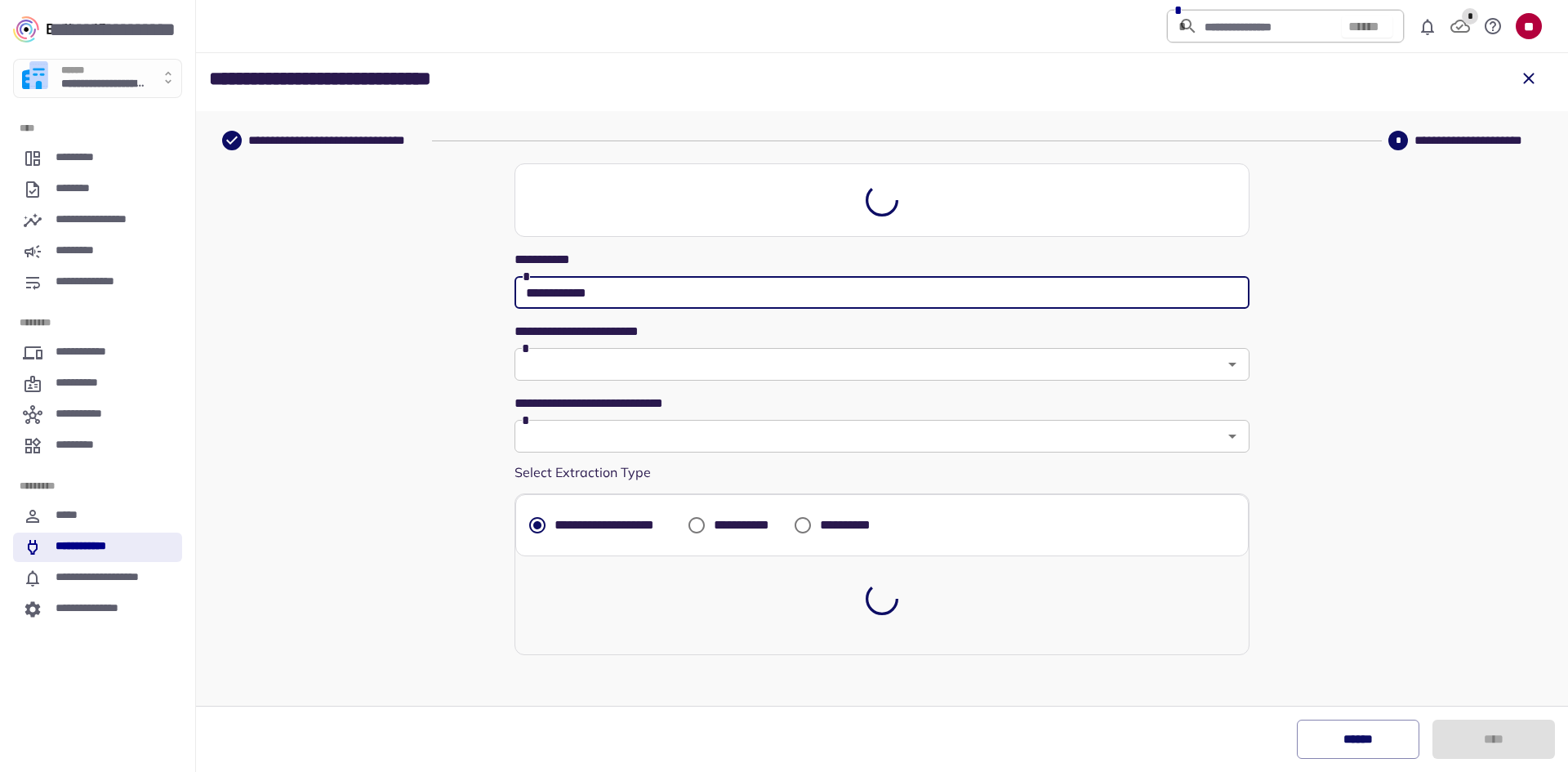 type on "**********" 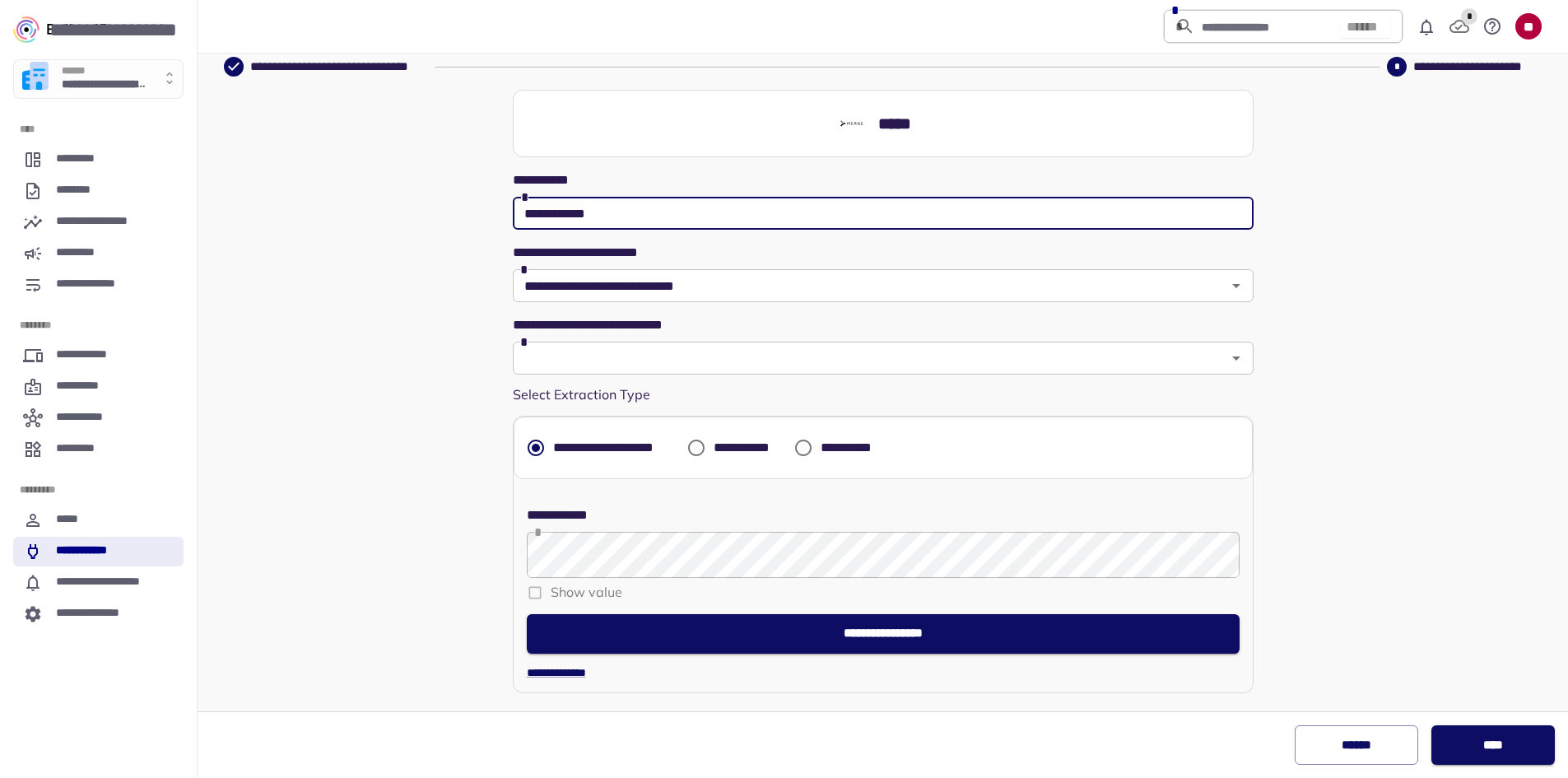 scroll, scrollTop: 76, scrollLeft: 0, axis: vertical 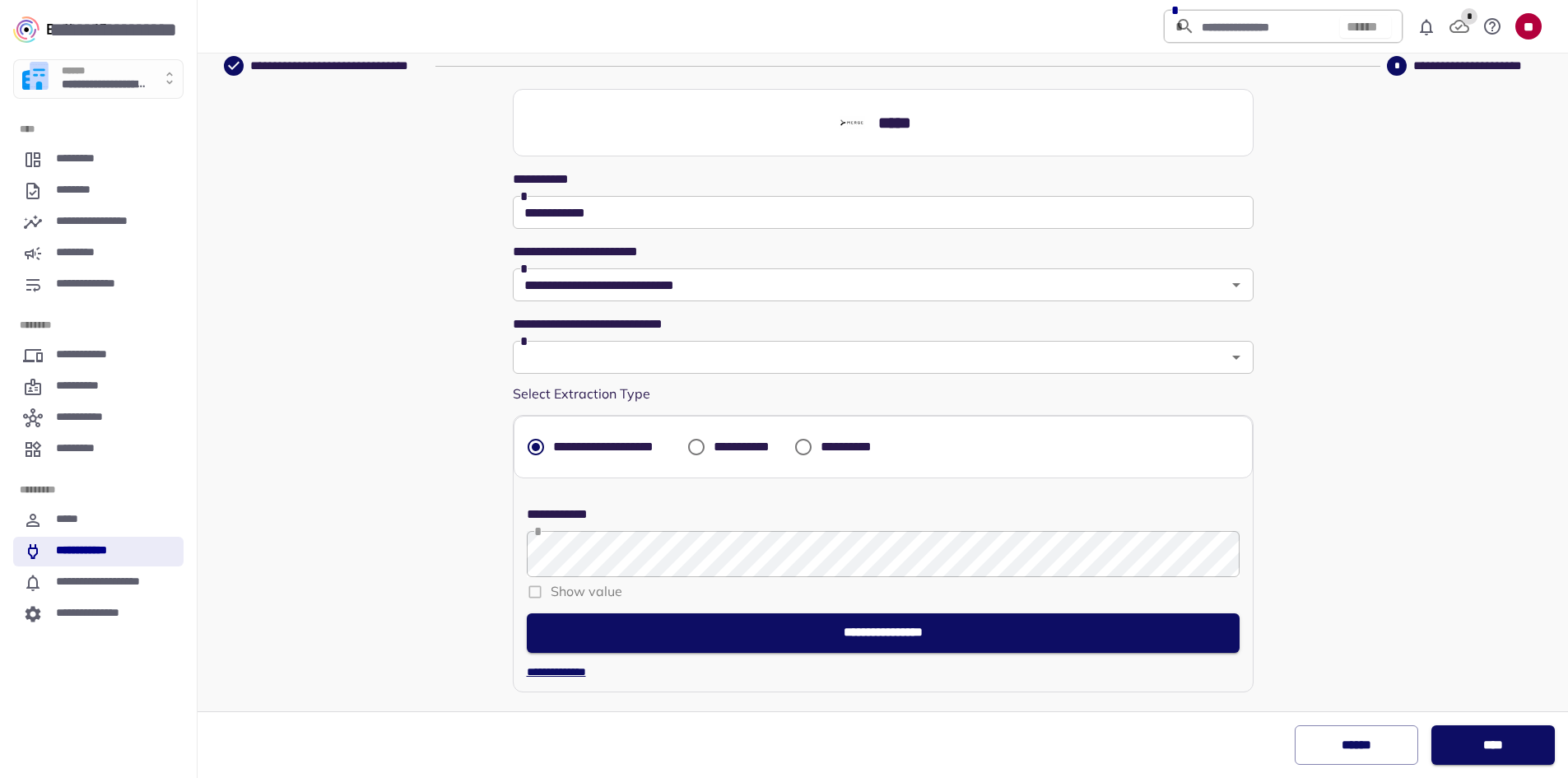 click on "**********" at bounding box center (883, 672) 